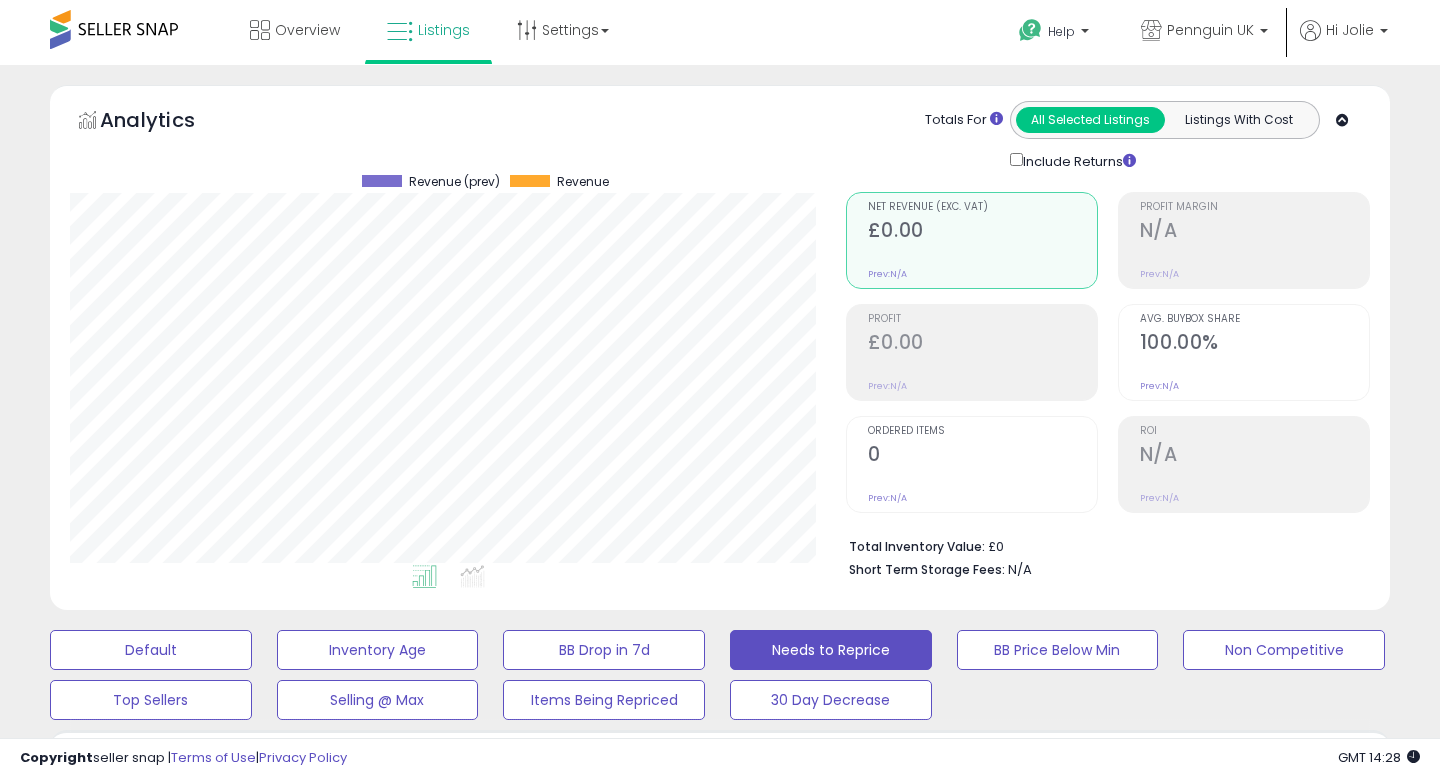 select on "**" 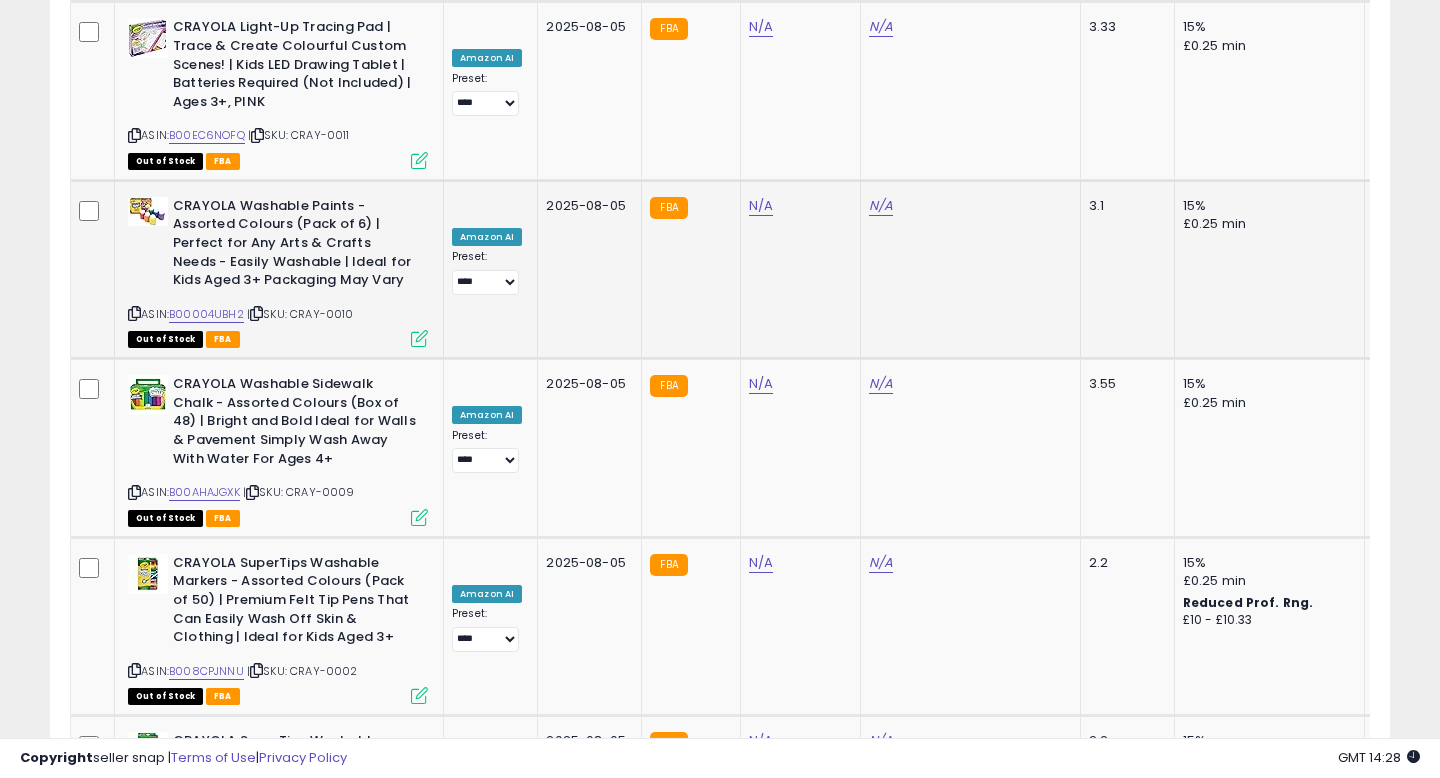 scroll, scrollTop: 999590, scrollLeft: 999224, axis: both 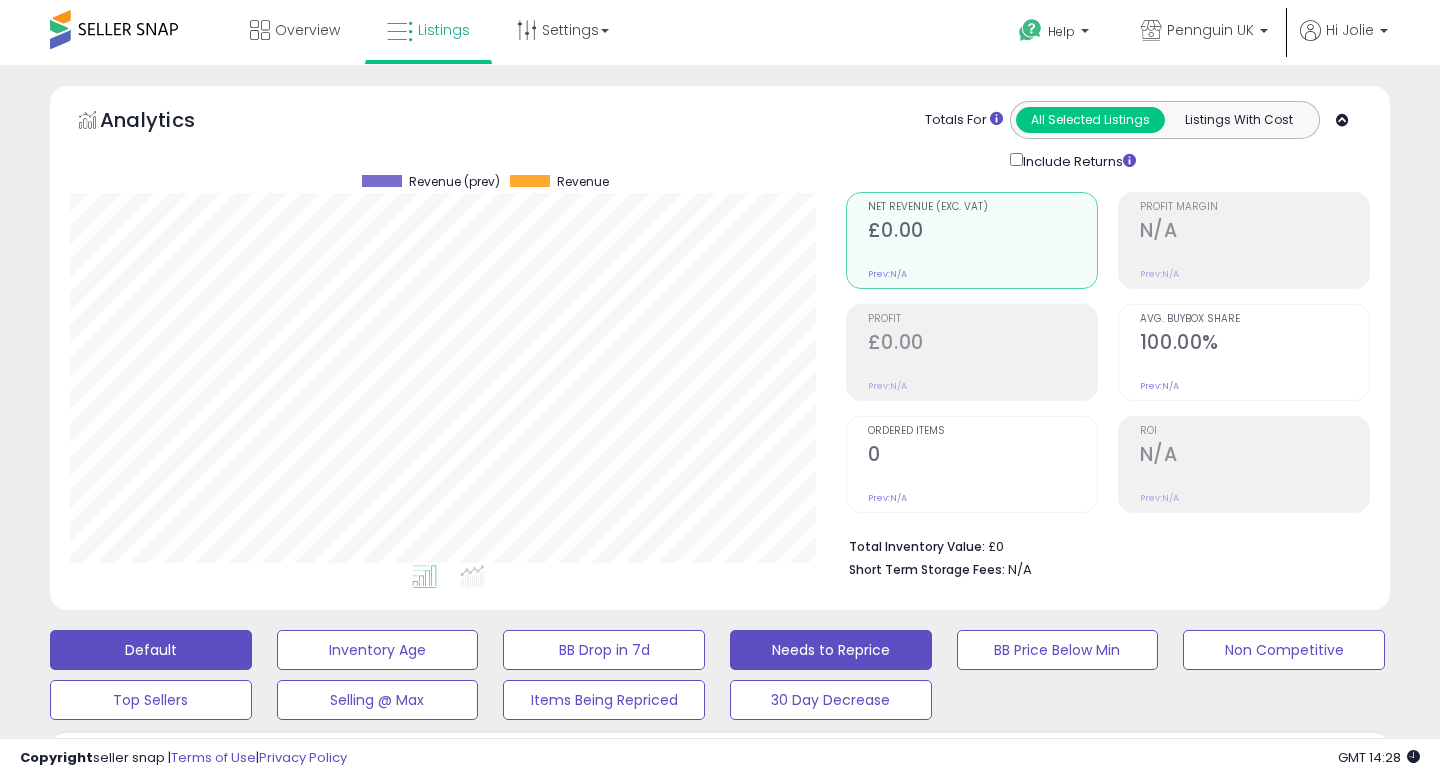 click on "Default" at bounding box center (151, 650) 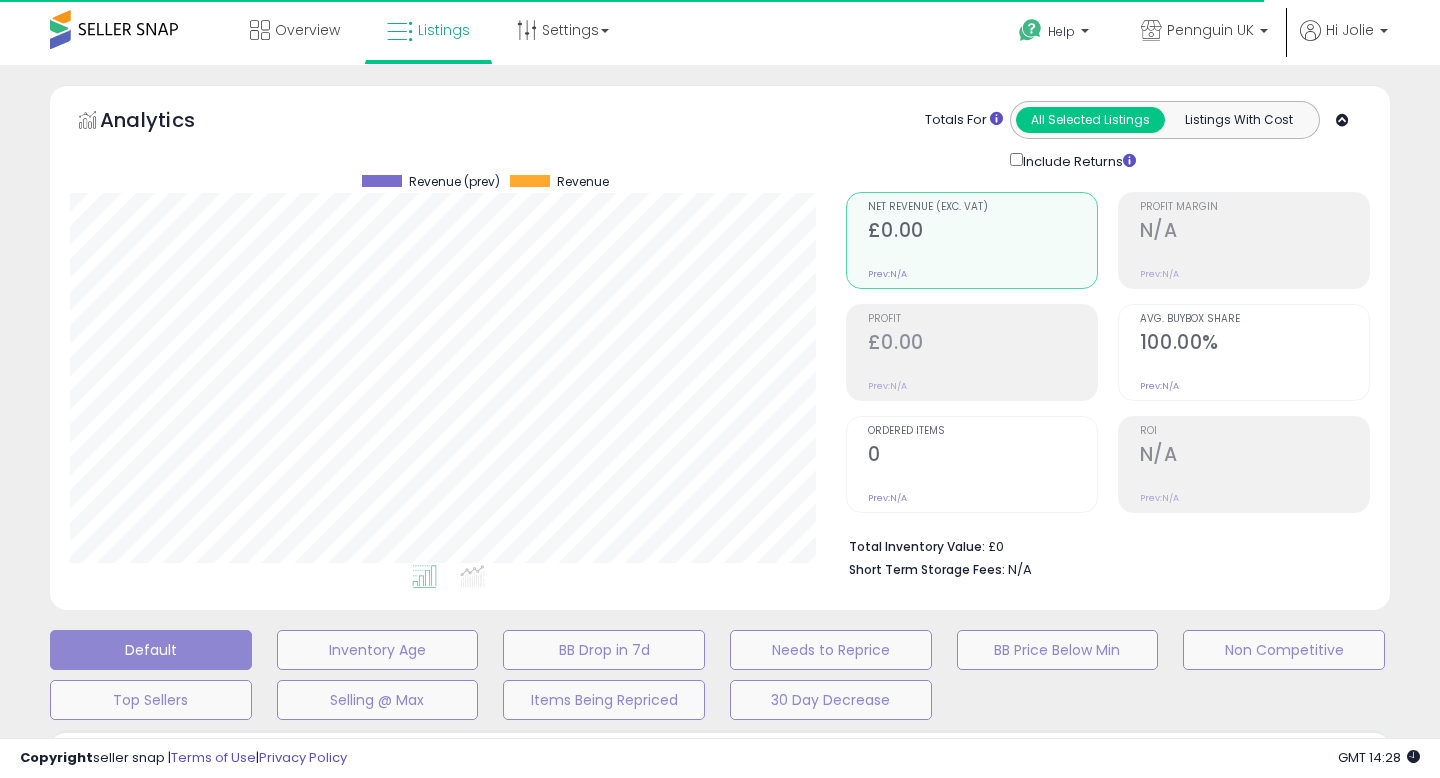 type on "***" 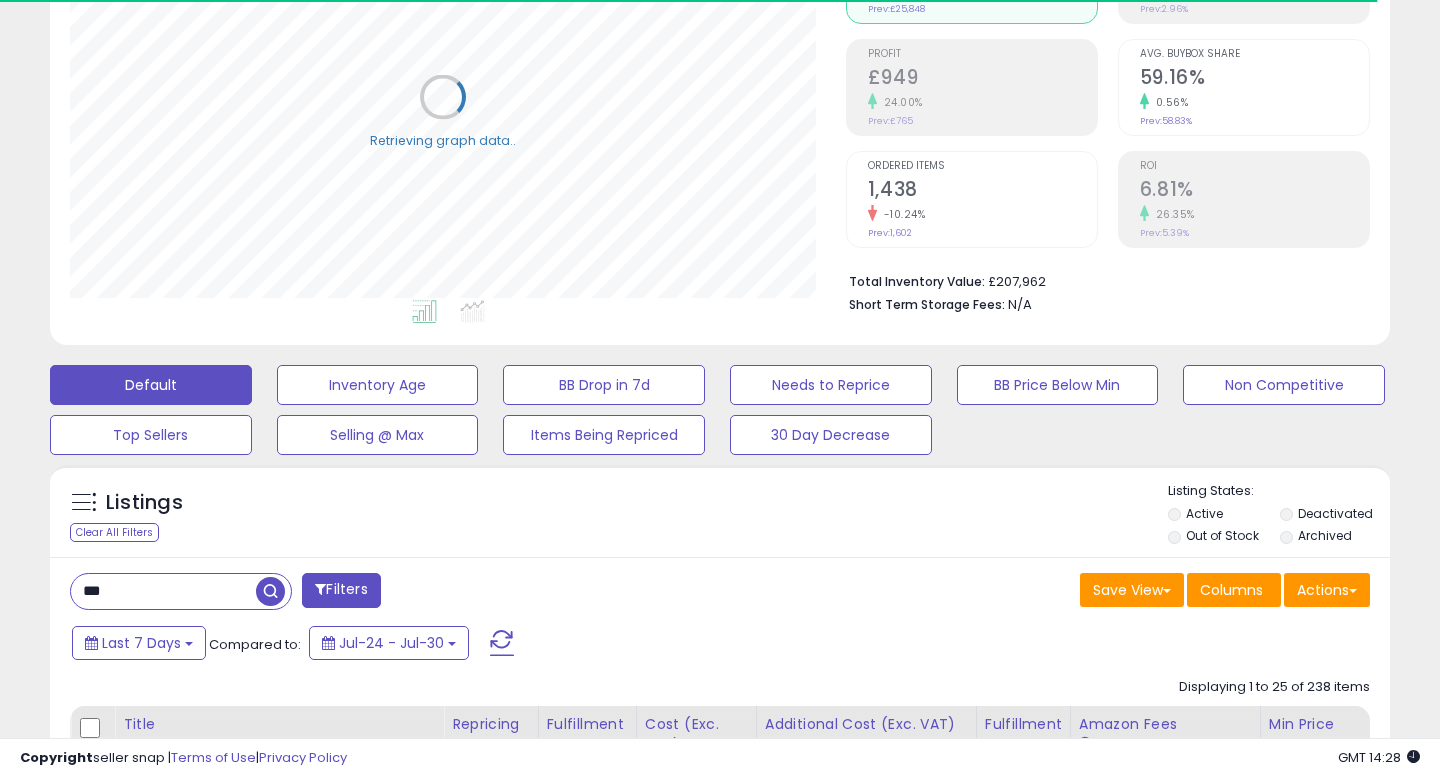 scroll, scrollTop: 285, scrollLeft: 0, axis: vertical 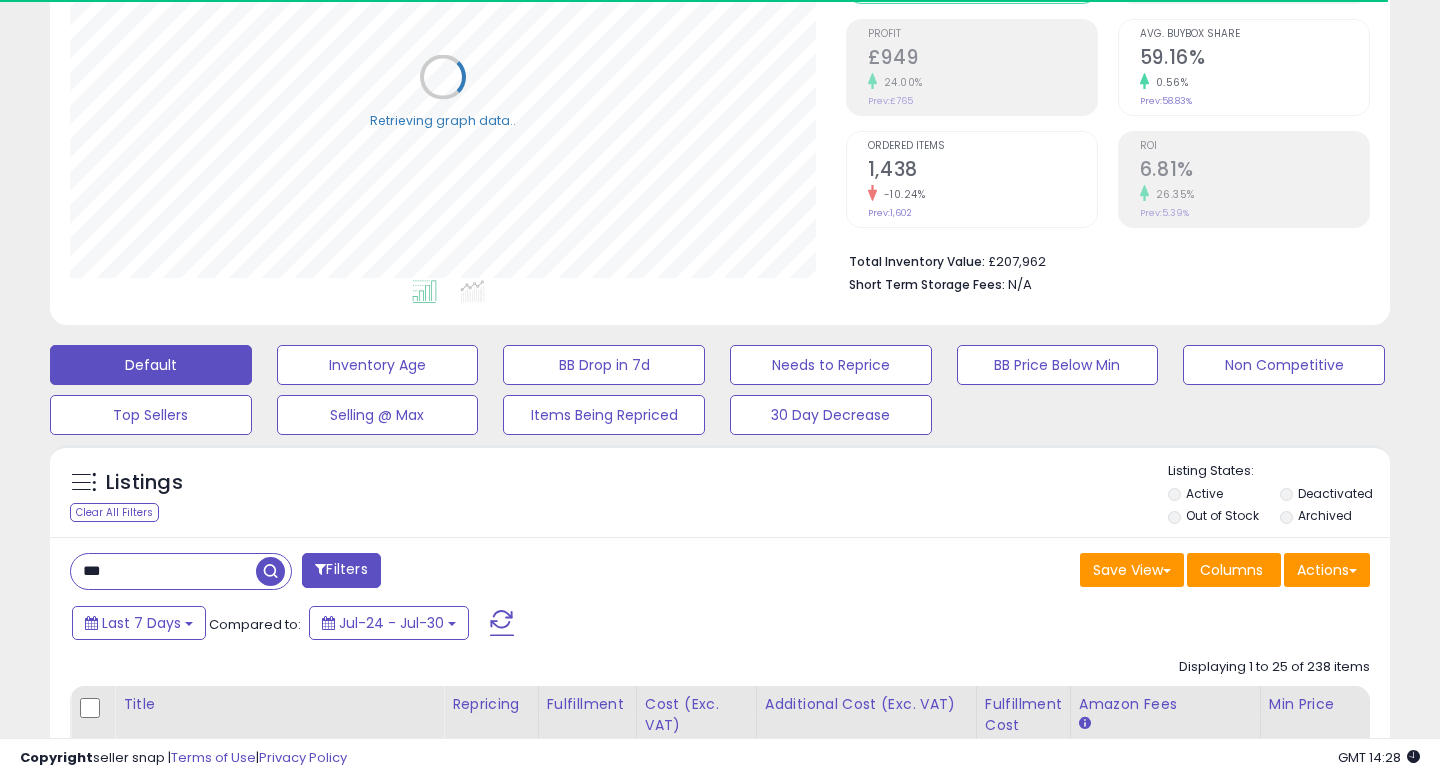 click on "***" at bounding box center [163, 571] 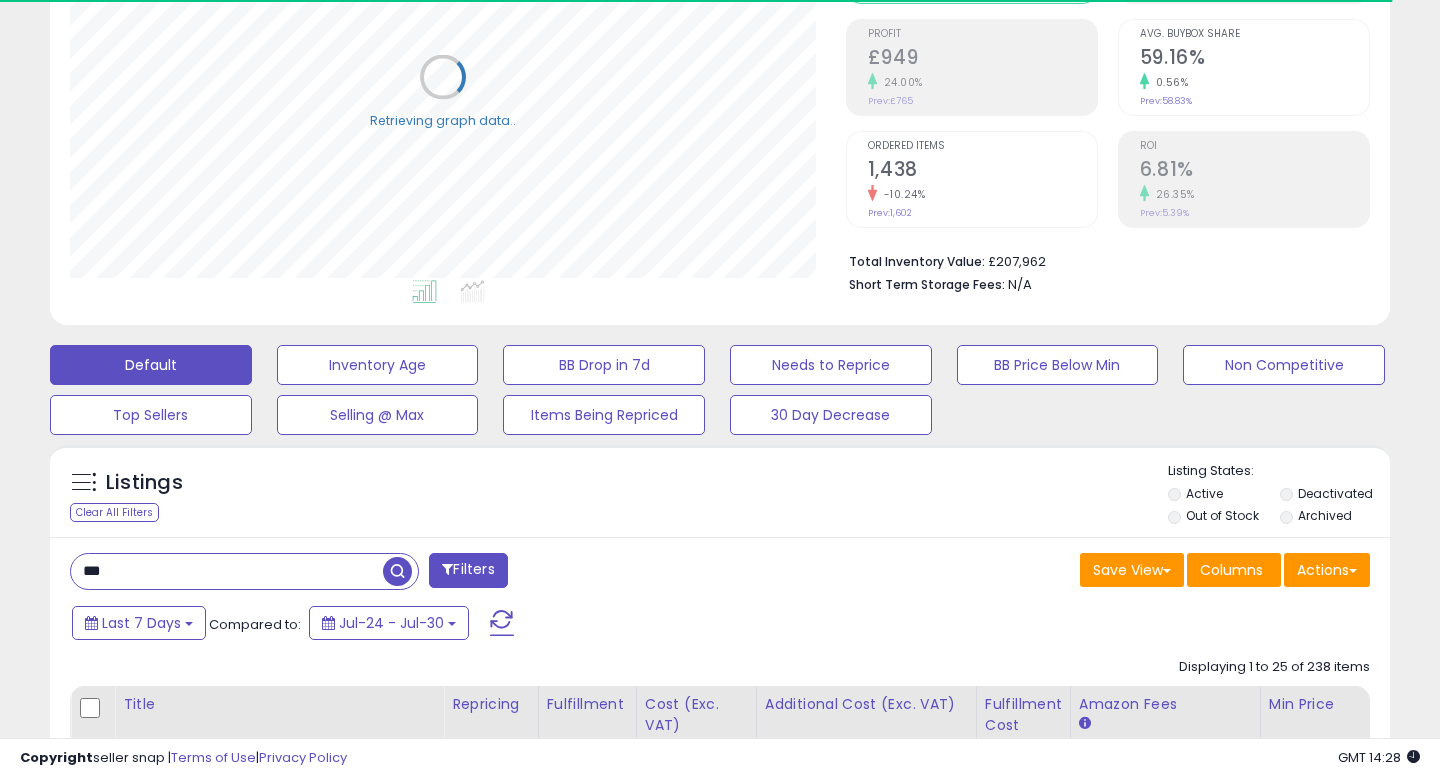 click on "***" at bounding box center [227, 571] 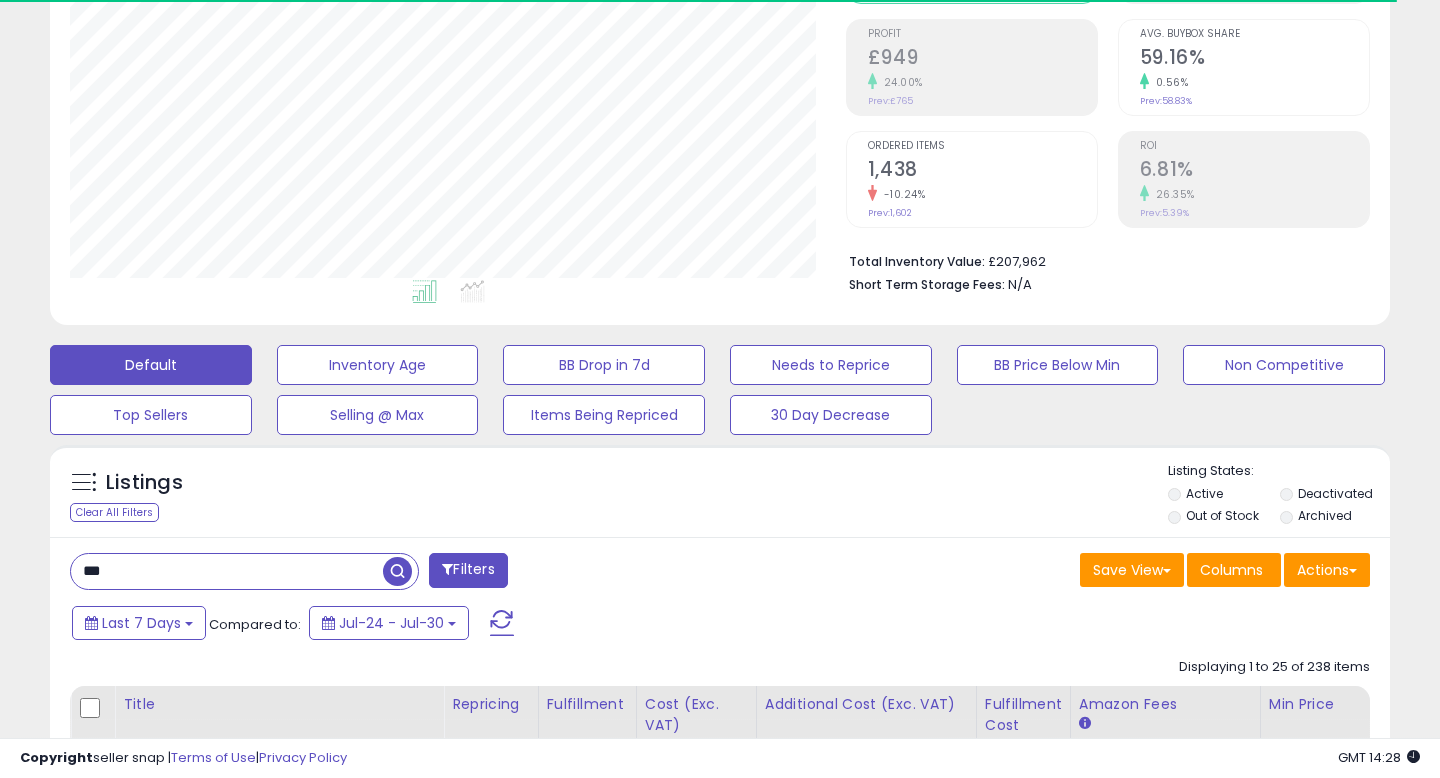 scroll, scrollTop: 999590, scrollLeft: 999224, axis: both 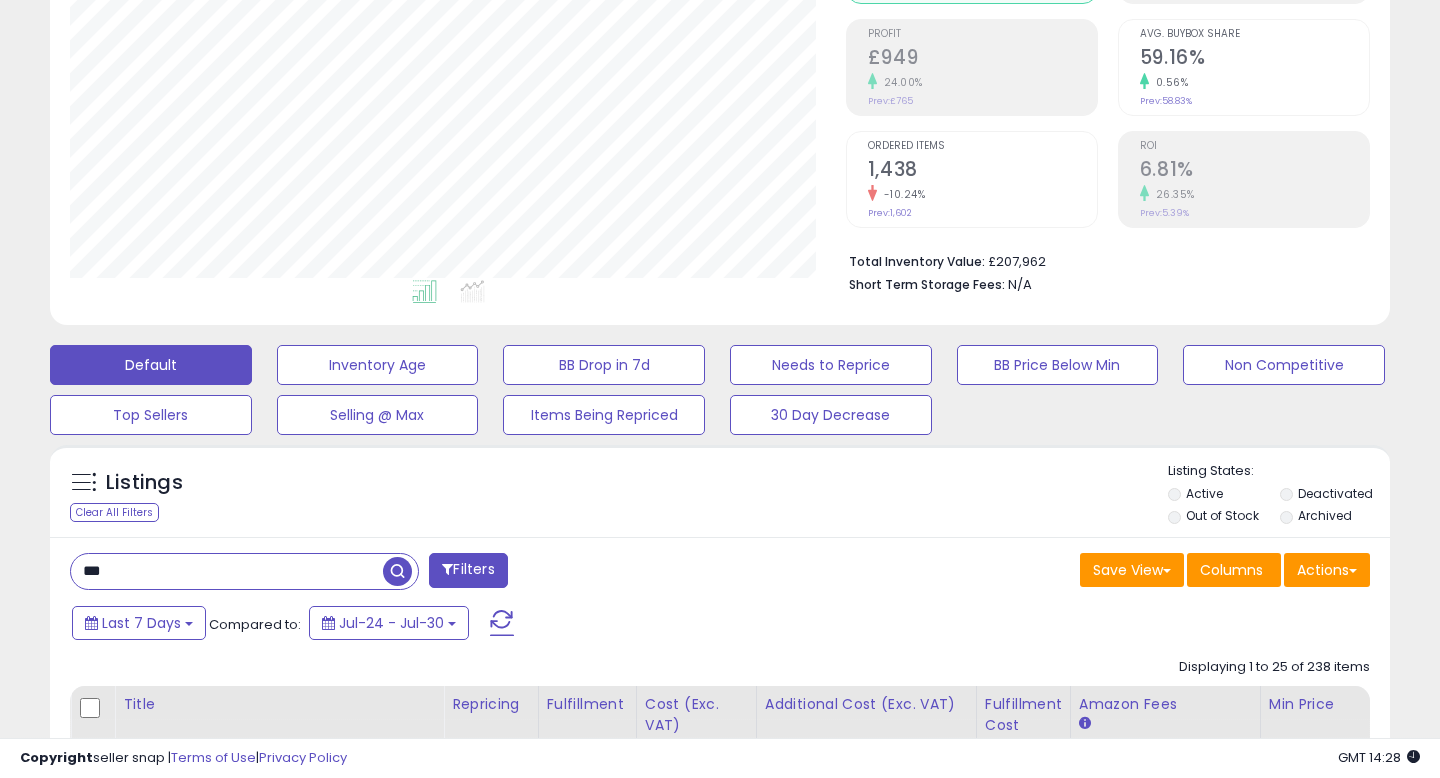 paste on "*******" 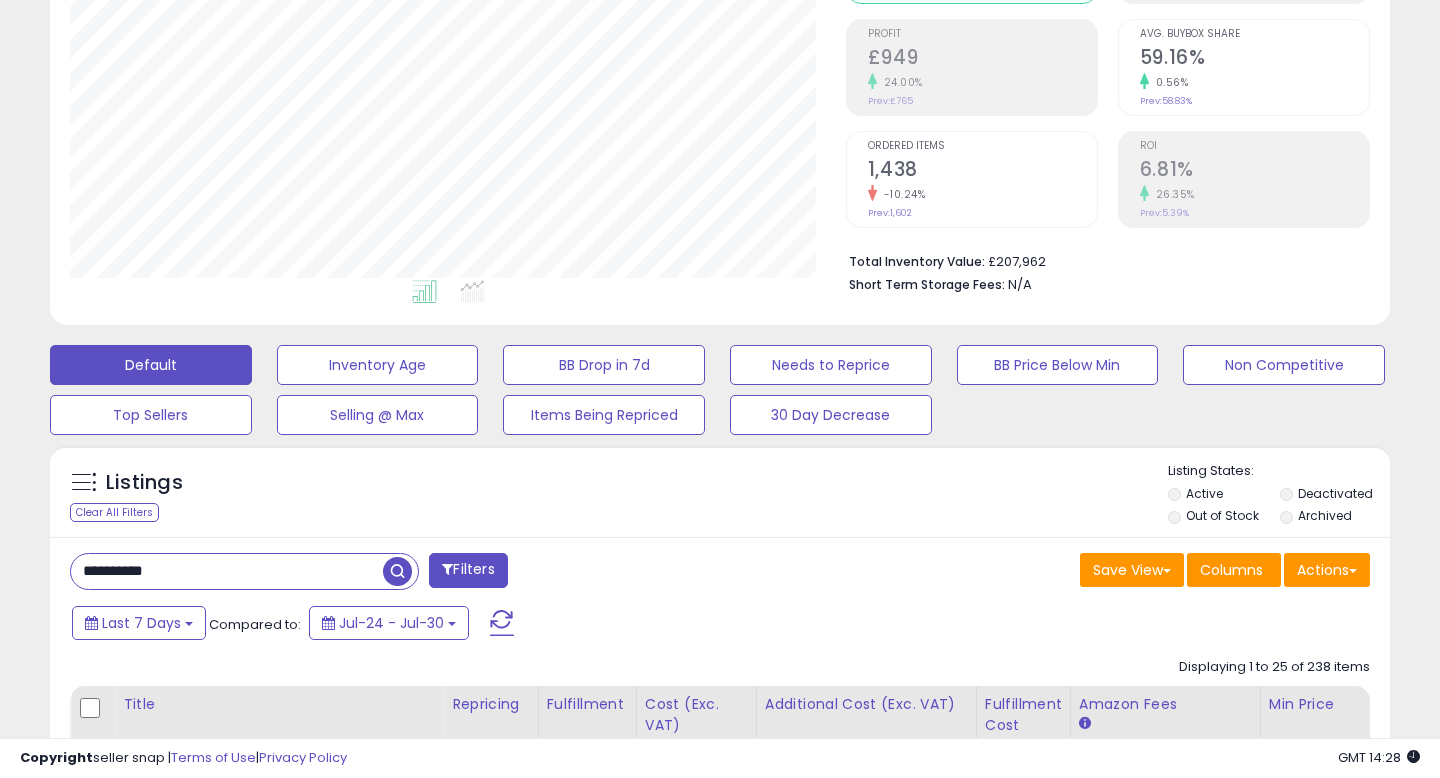 type on "**********" 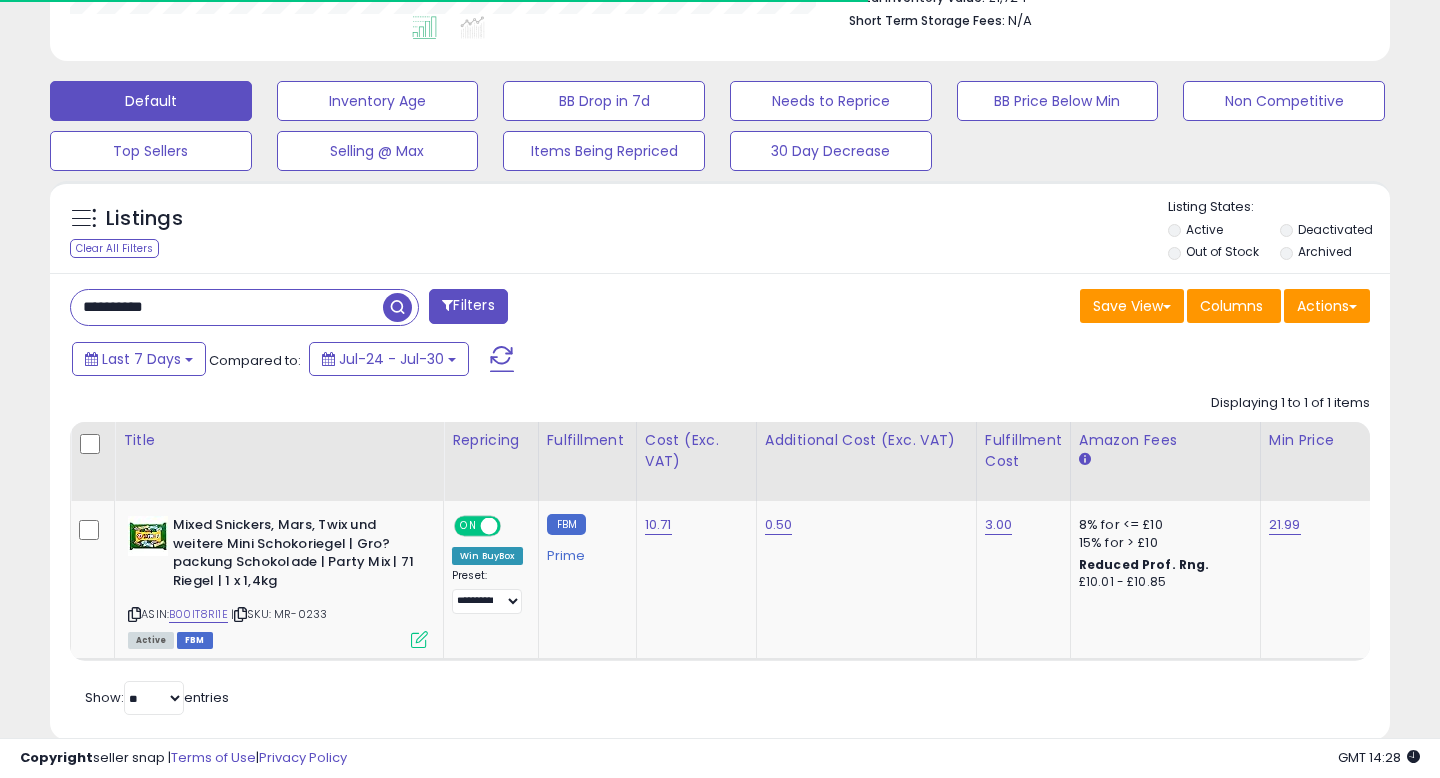 scroll, scrollTop: 582, scrollLeft: 0, axis: vertical 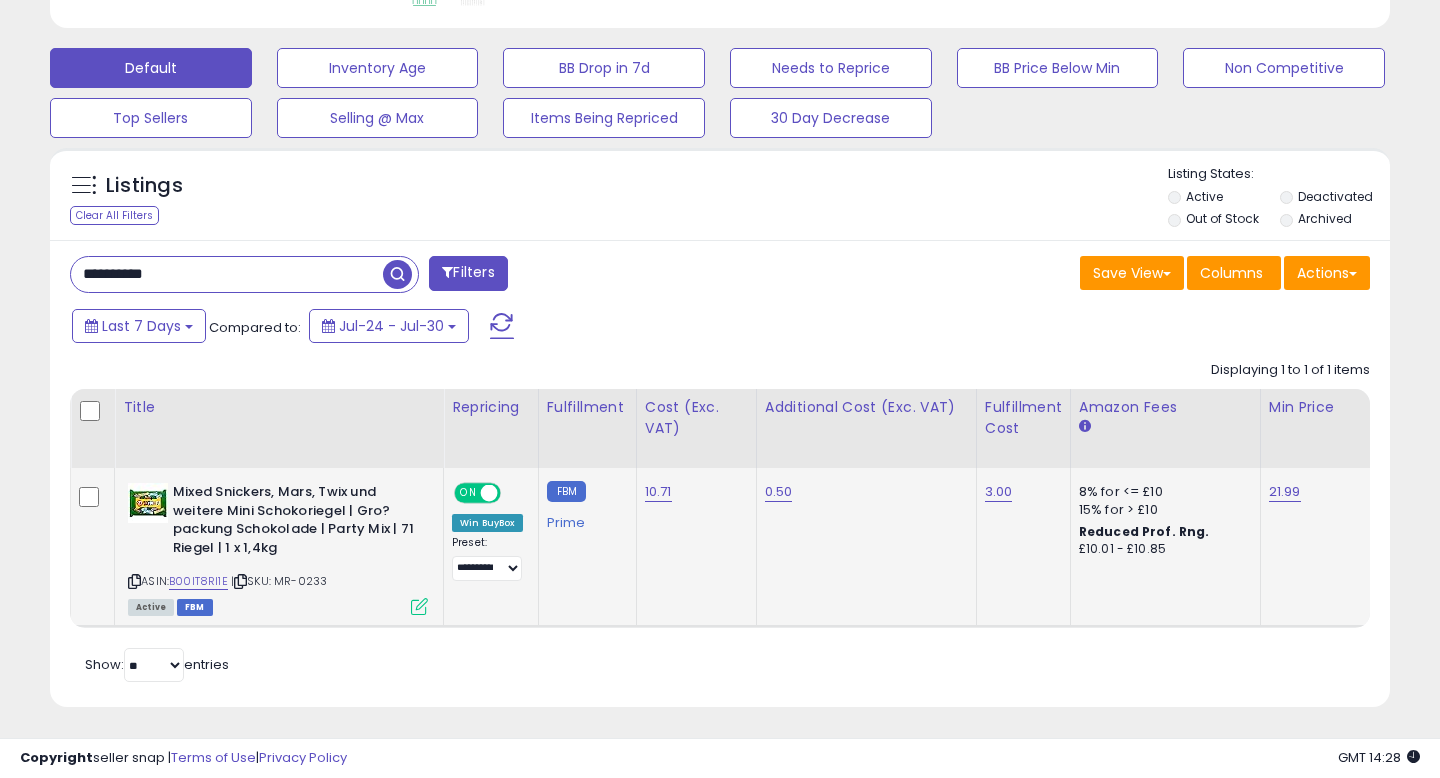 click at bounding box center [419, 606] 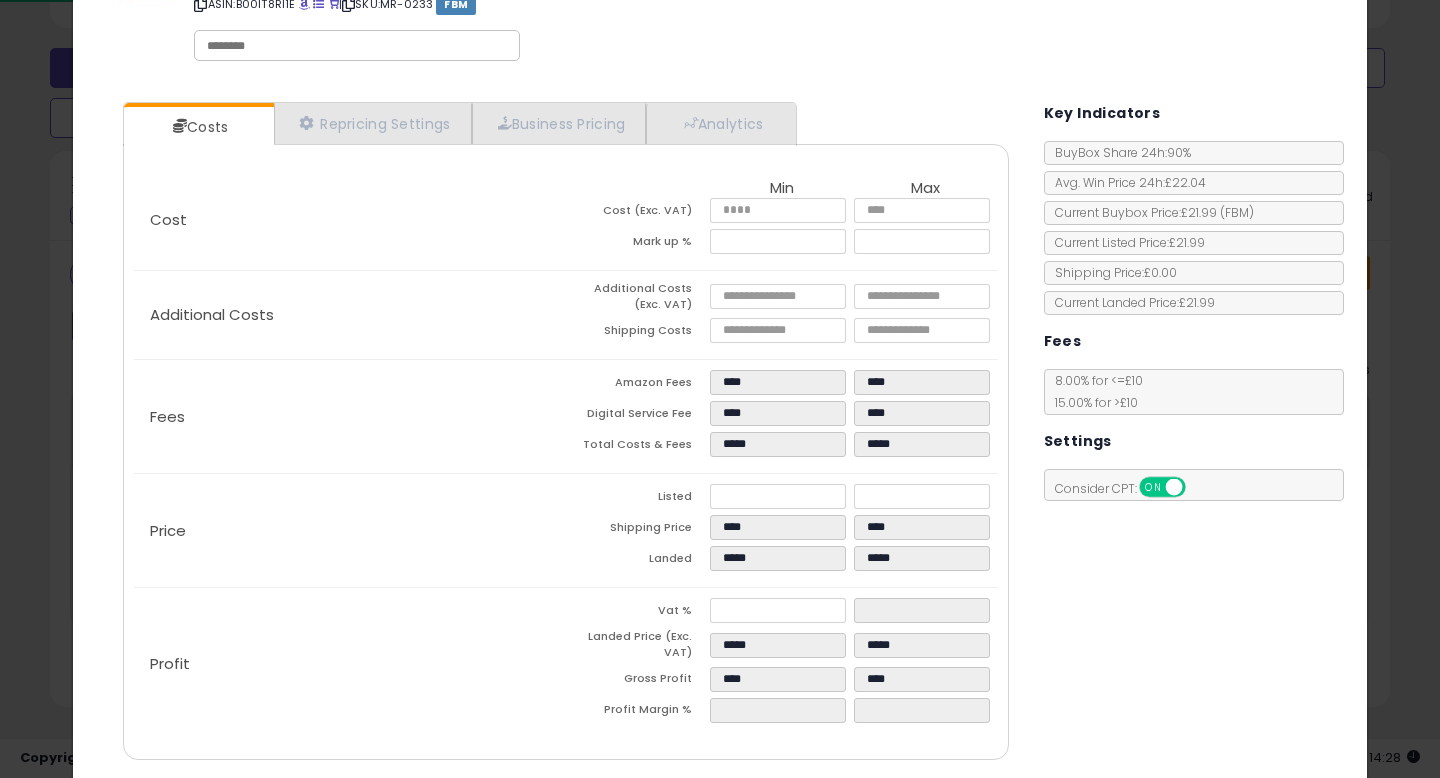 scroll, scrollTop: 105, scrollLeft: 0, axis: vertical 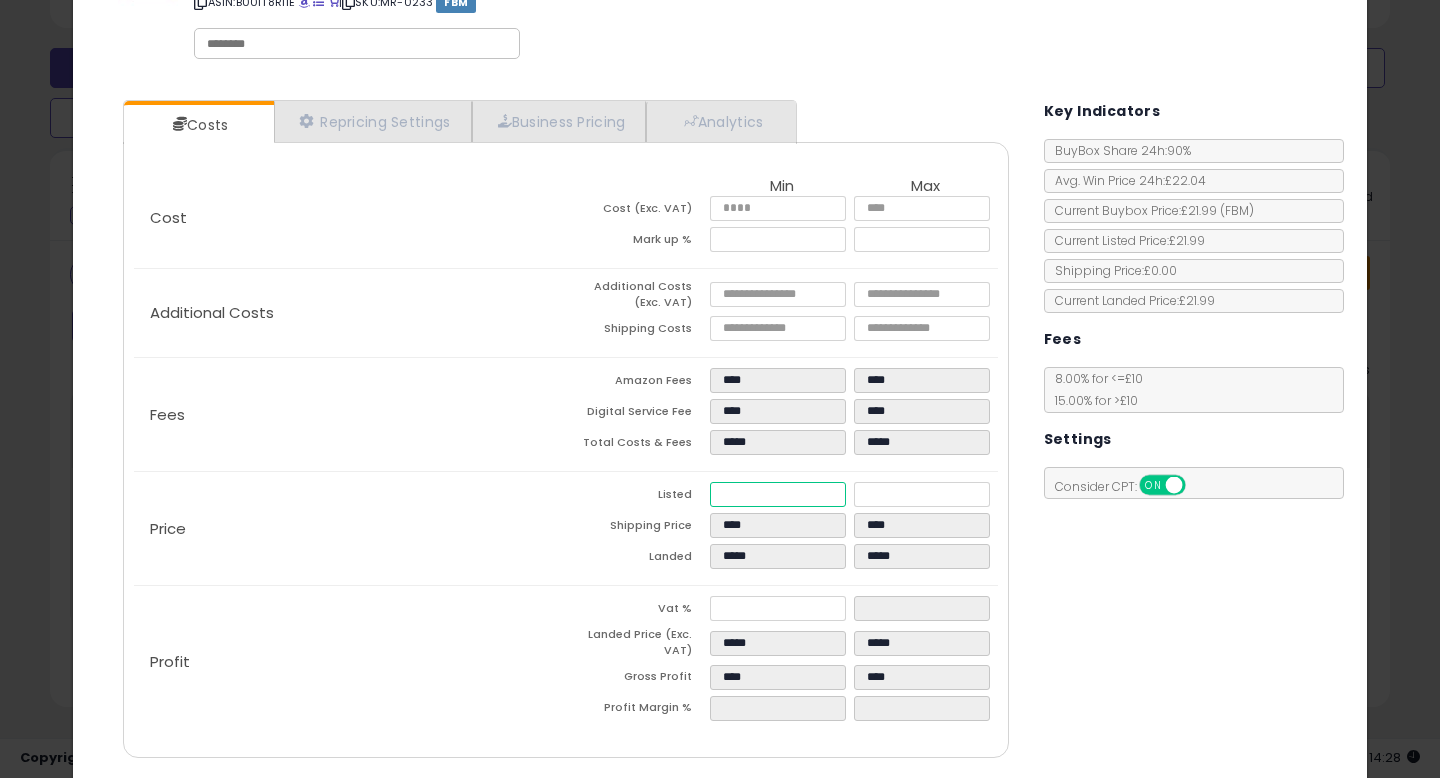 click on "*****" at bounding box center [778, 494] 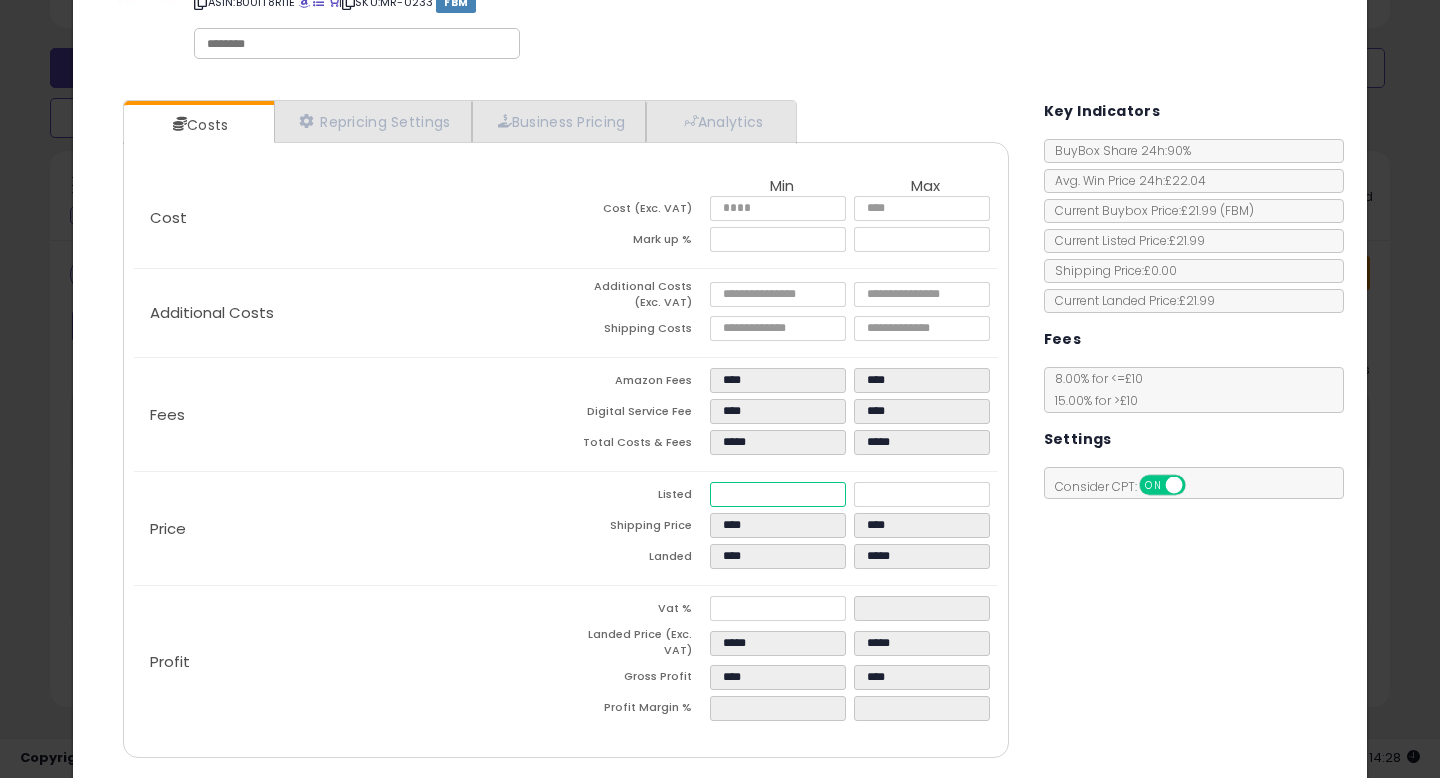 type on "****" 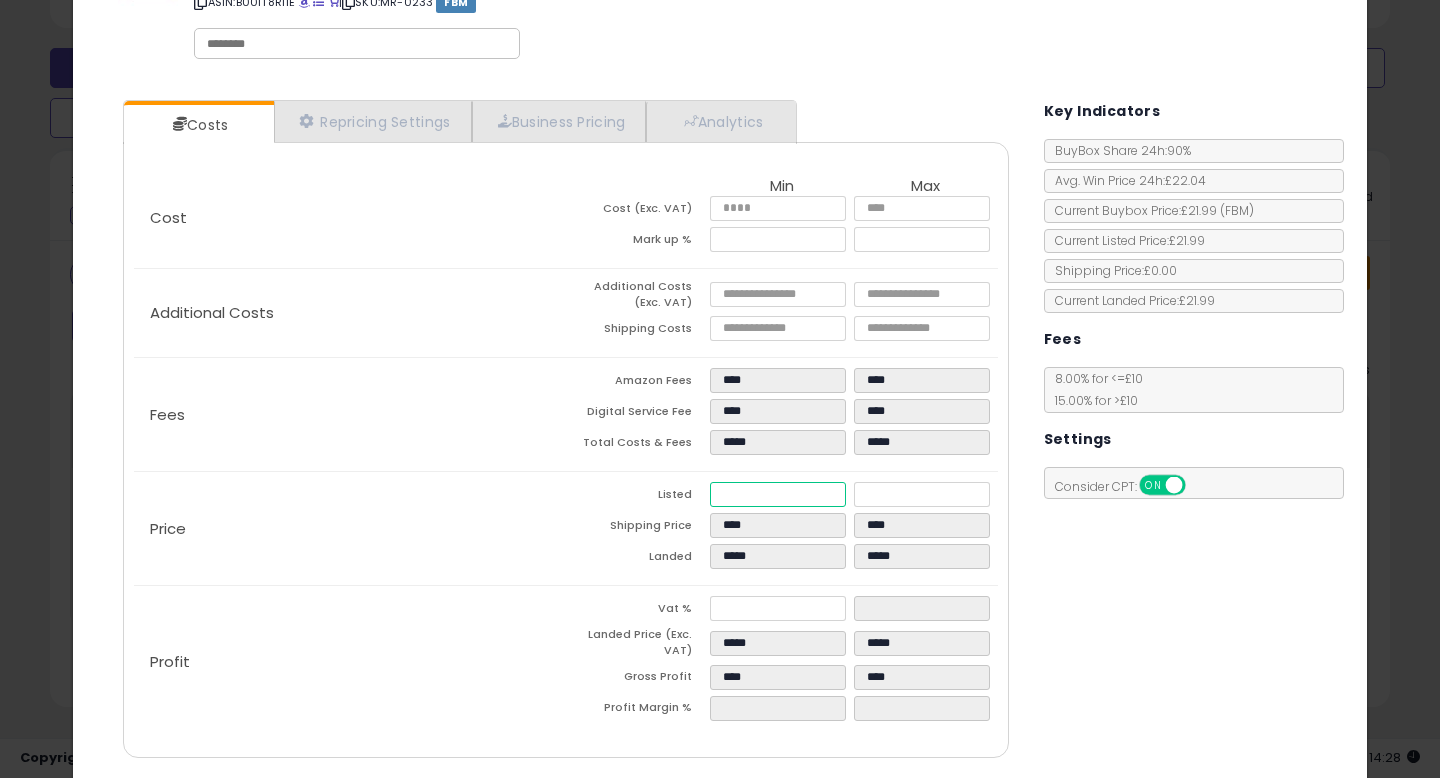 type on "*****" 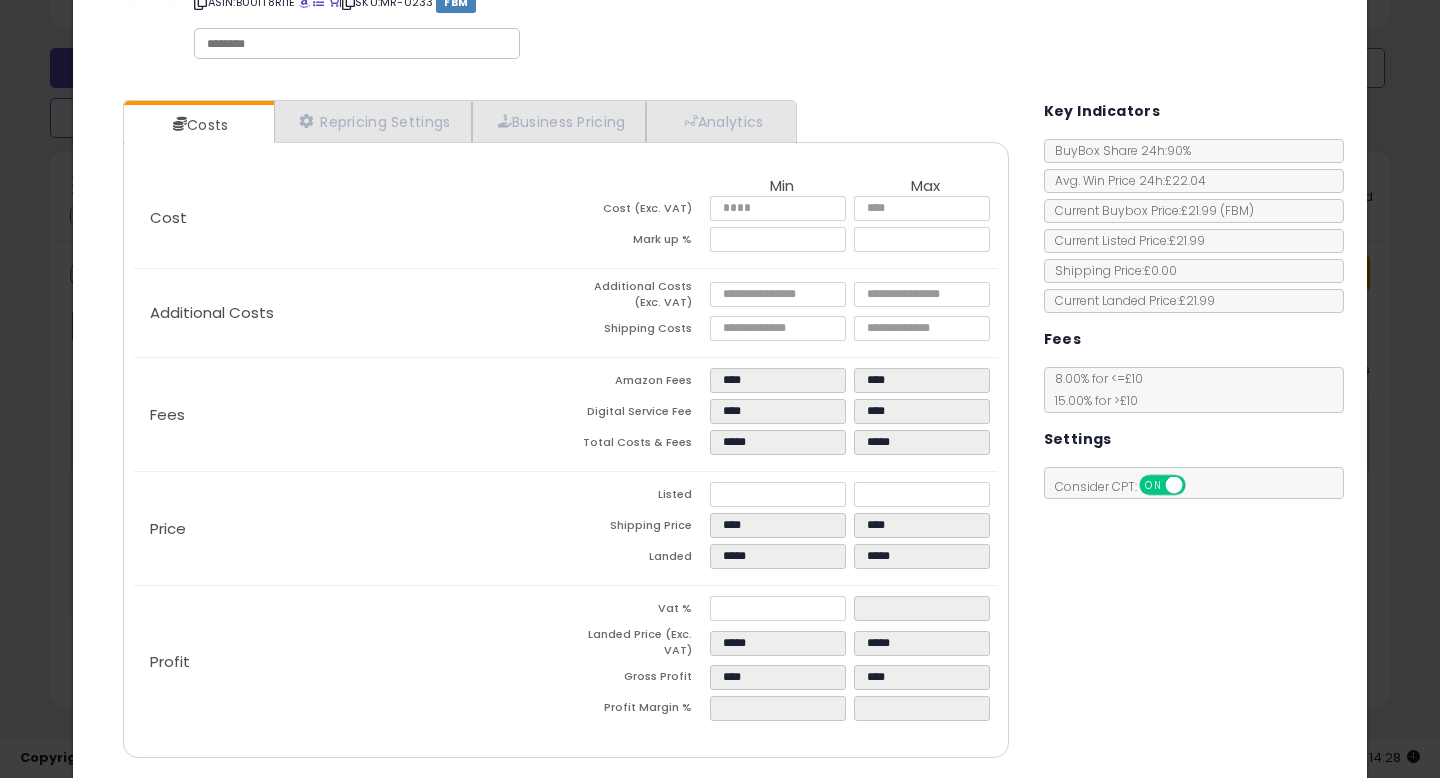 type on "****" 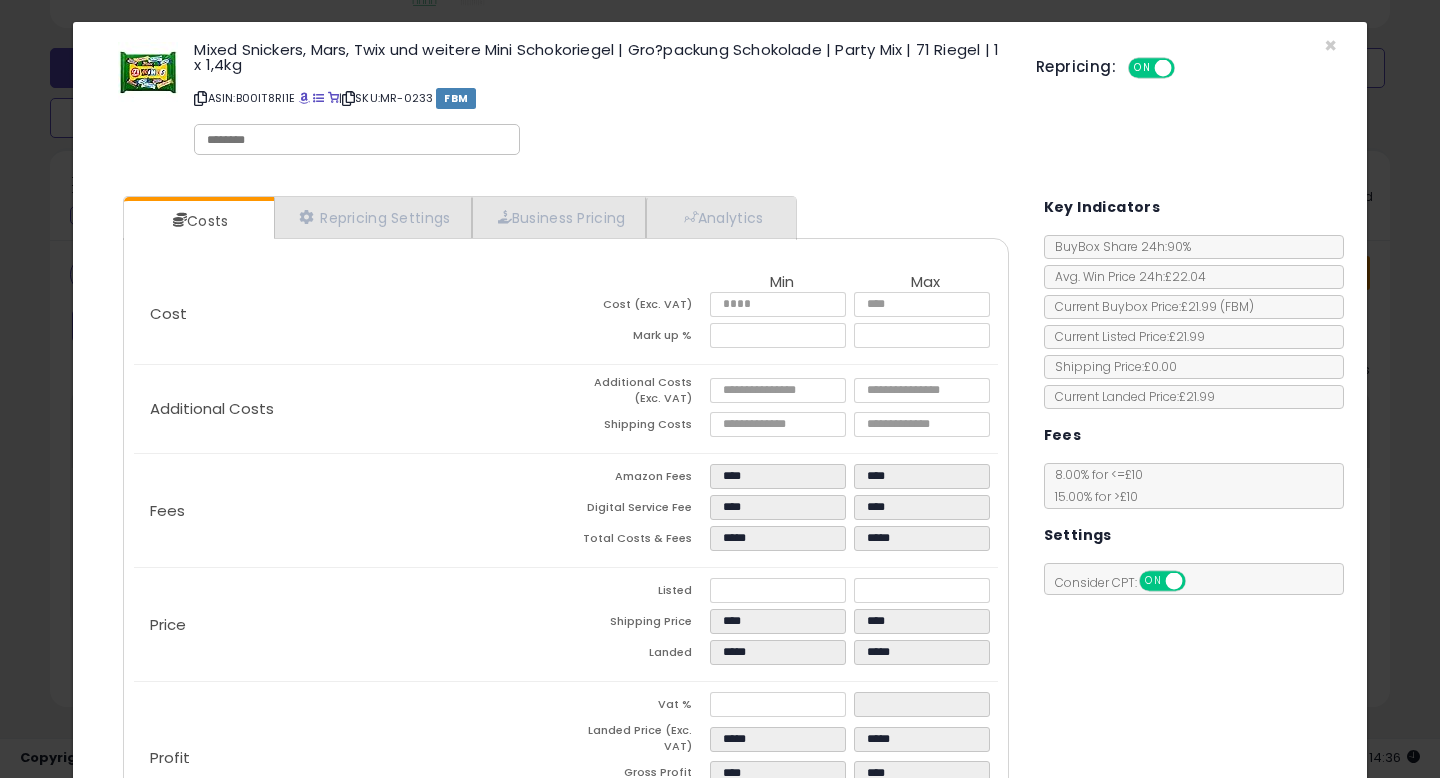 scroll, scrollTop: 0, scrollLeft: 0, axis: both 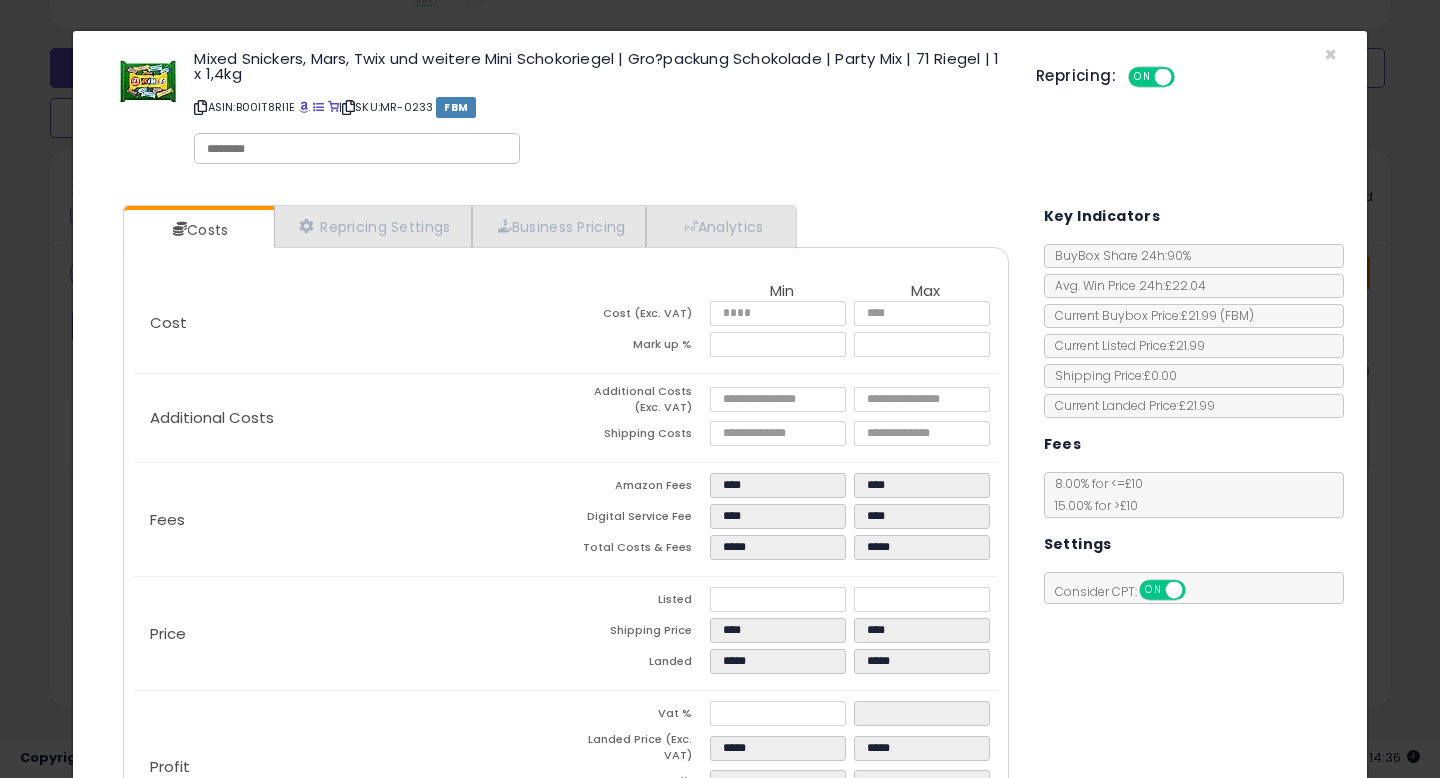 click on "Repricing:
ON   OFF" at bounding box center (1186, 74) 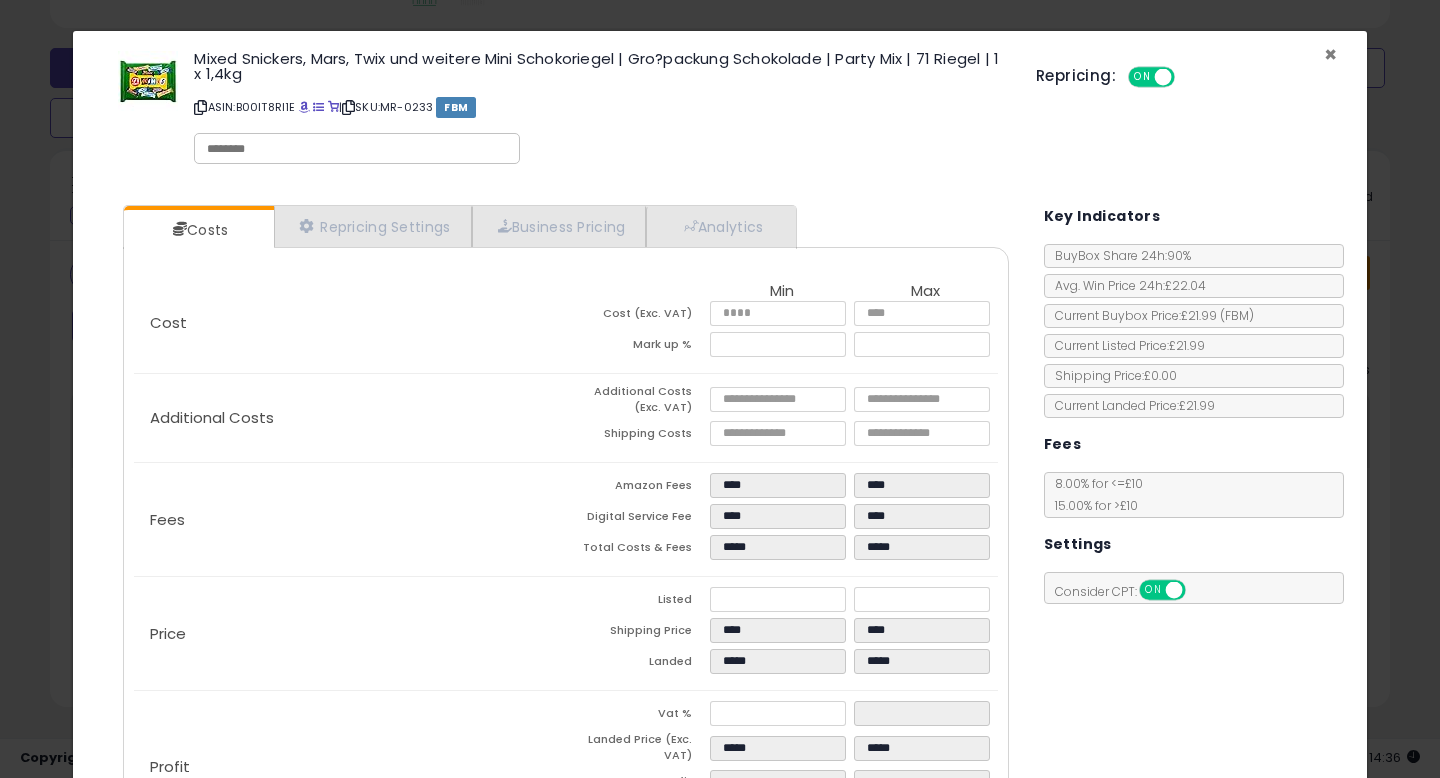 click on "×" at bounding box center (1330, 54) 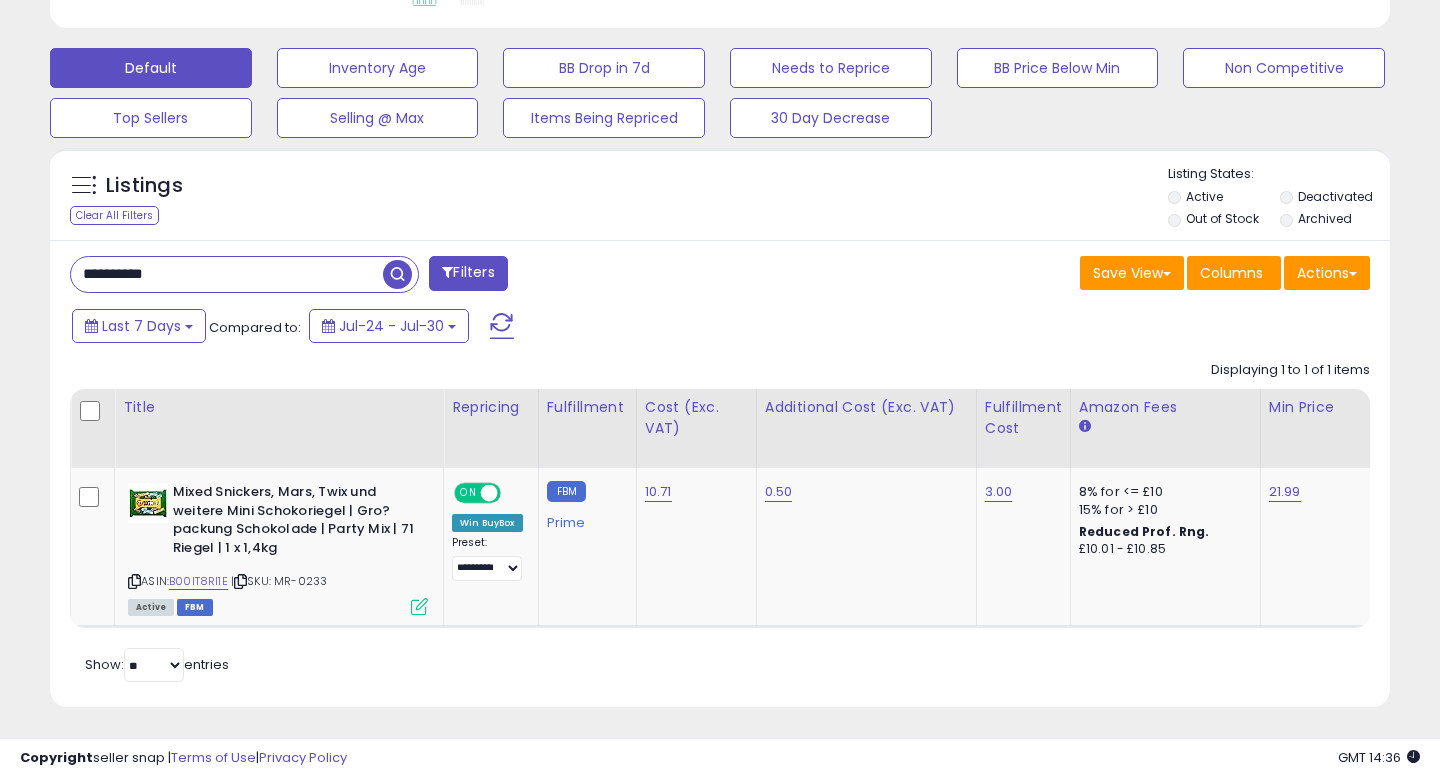 click on "**********" at bounding box center (227, 274) 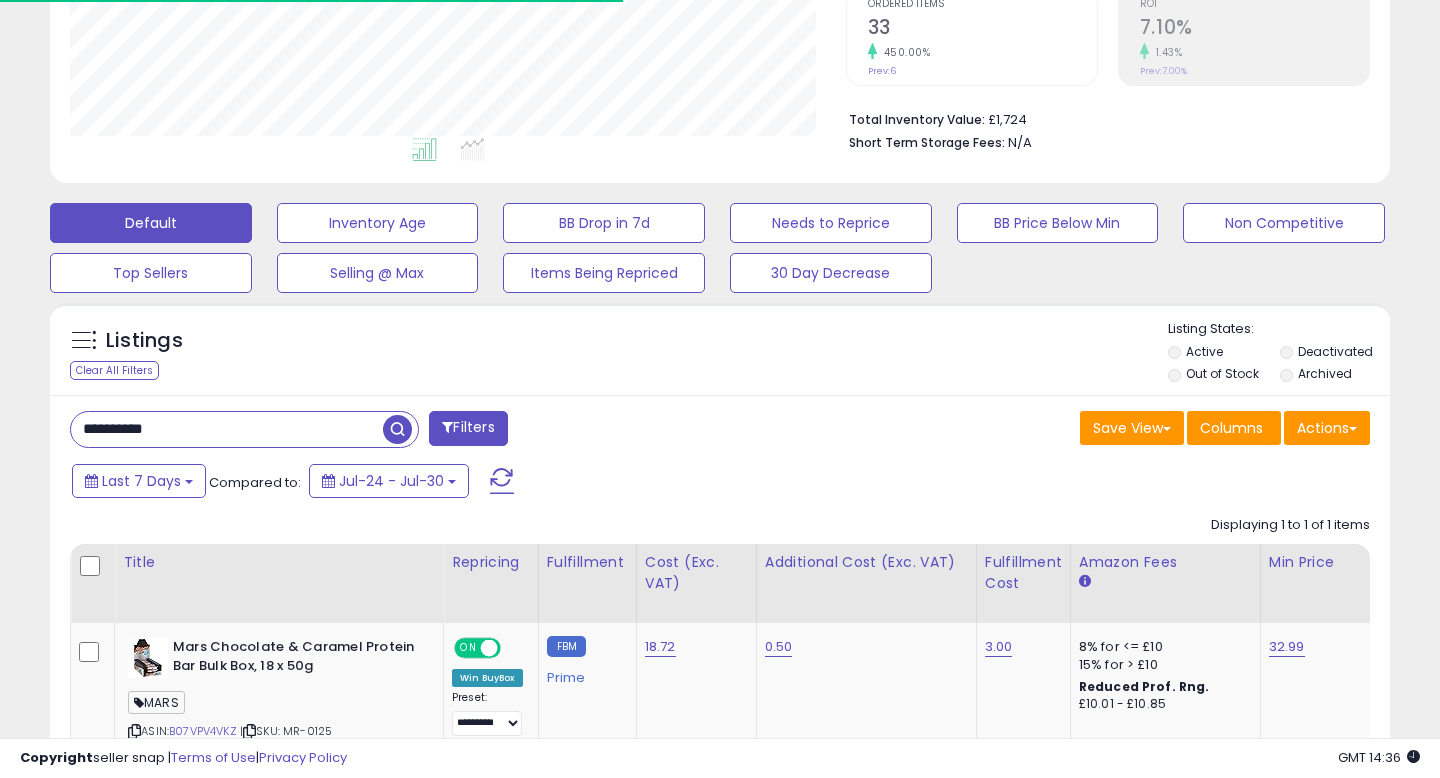 scroll, scrollTop: 581, scrollLeft: 0, axis: vertical 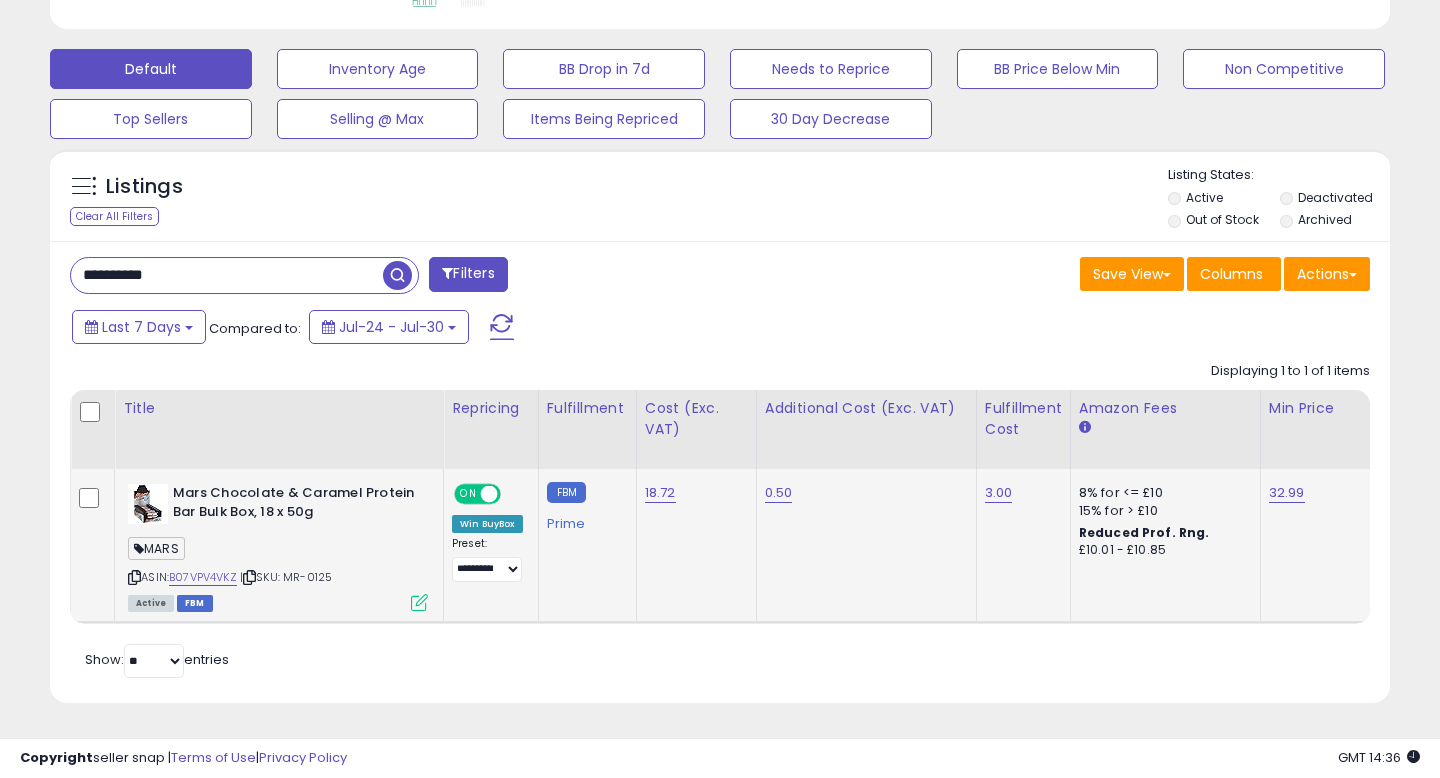 click at bounding box center (419, 602) 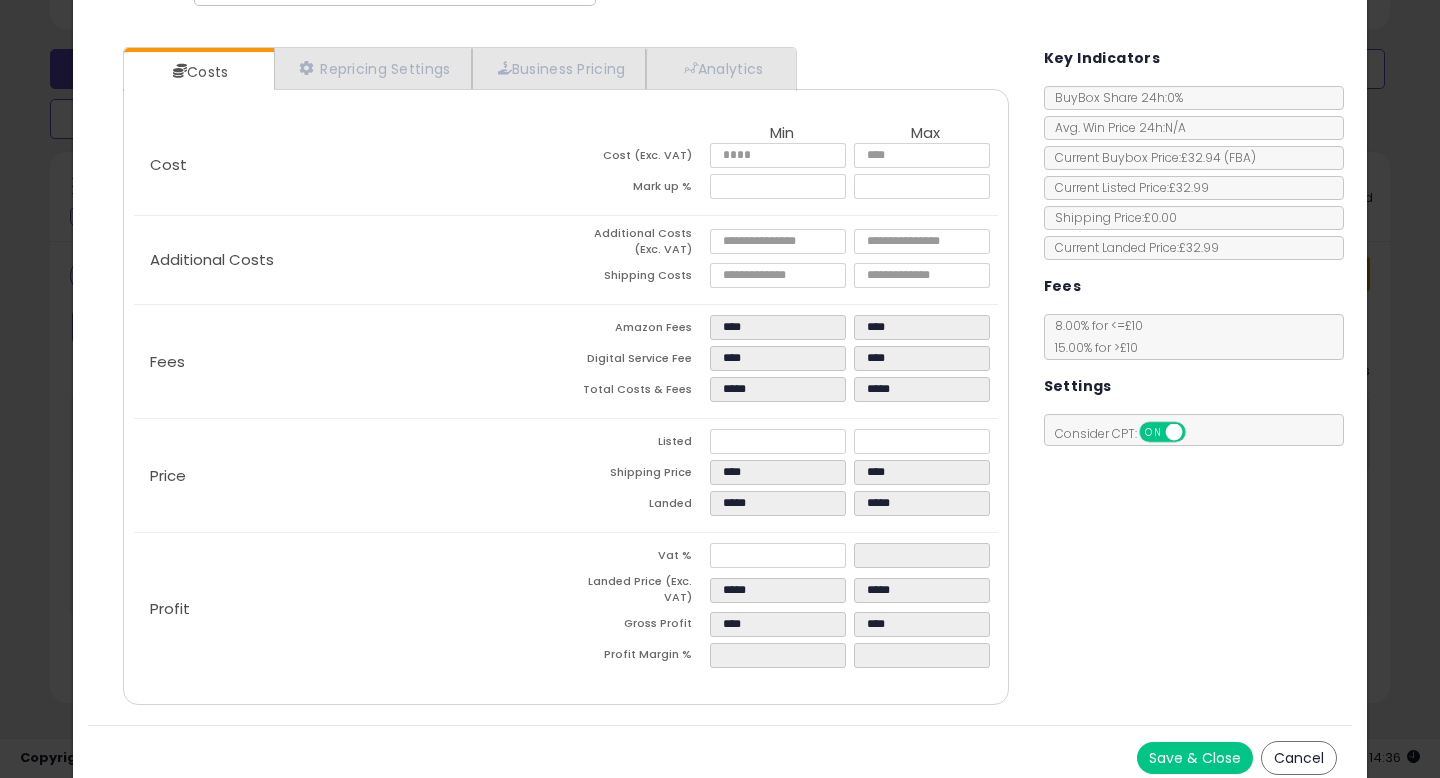 scroll, scrollTop: 0, scrollLeft: 0, axis: both 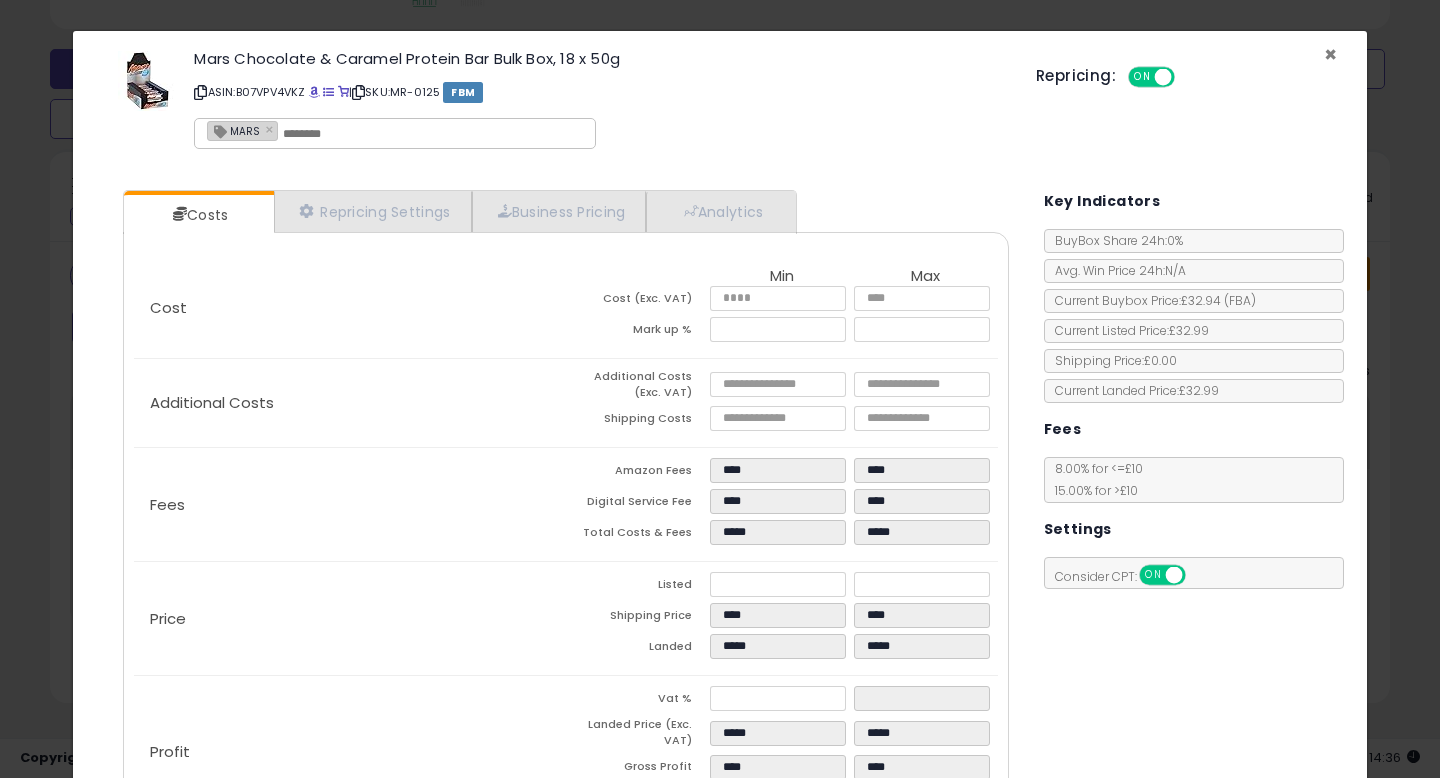 click on "×" at bounding box center [1330, 54] 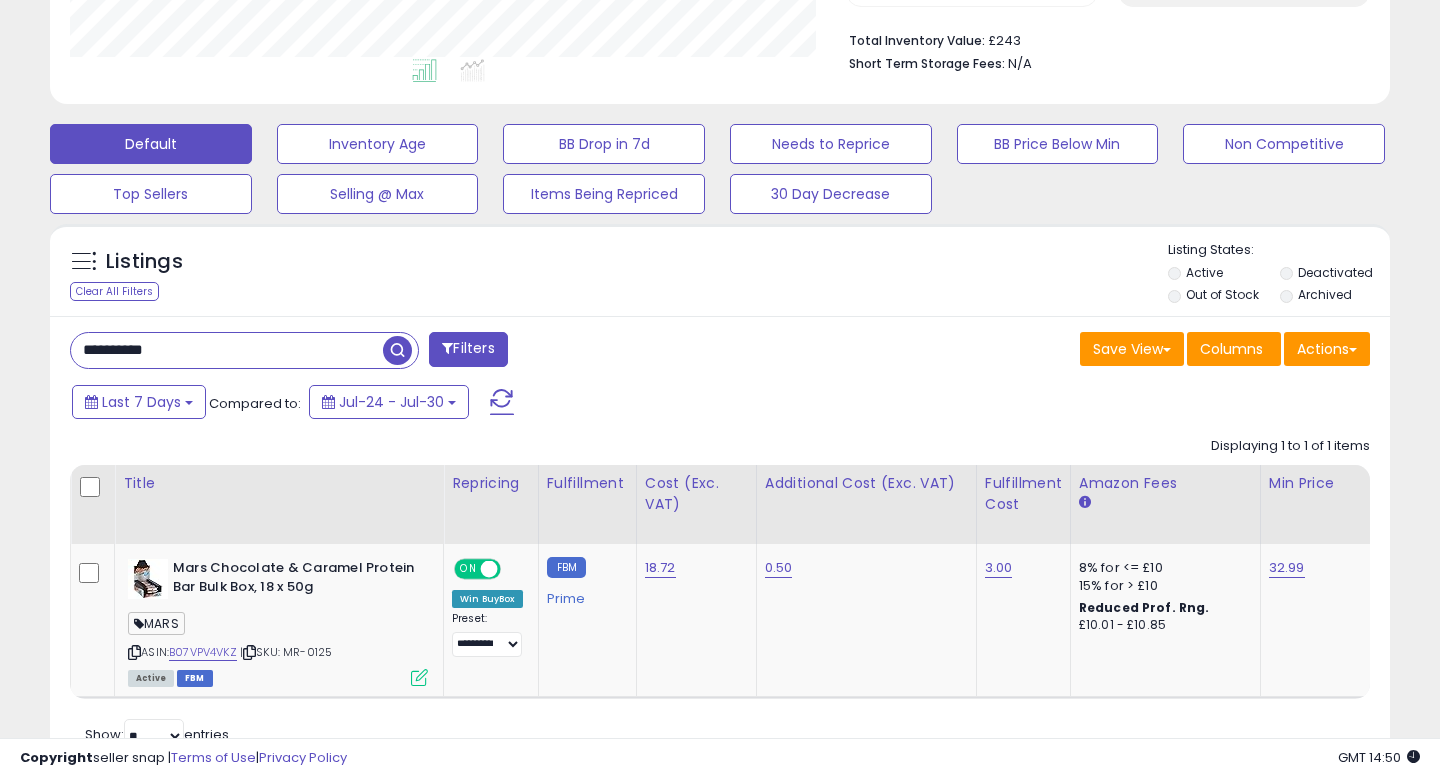scroll, scrollTop: 581, scrollLeft: 0, axis: vertical 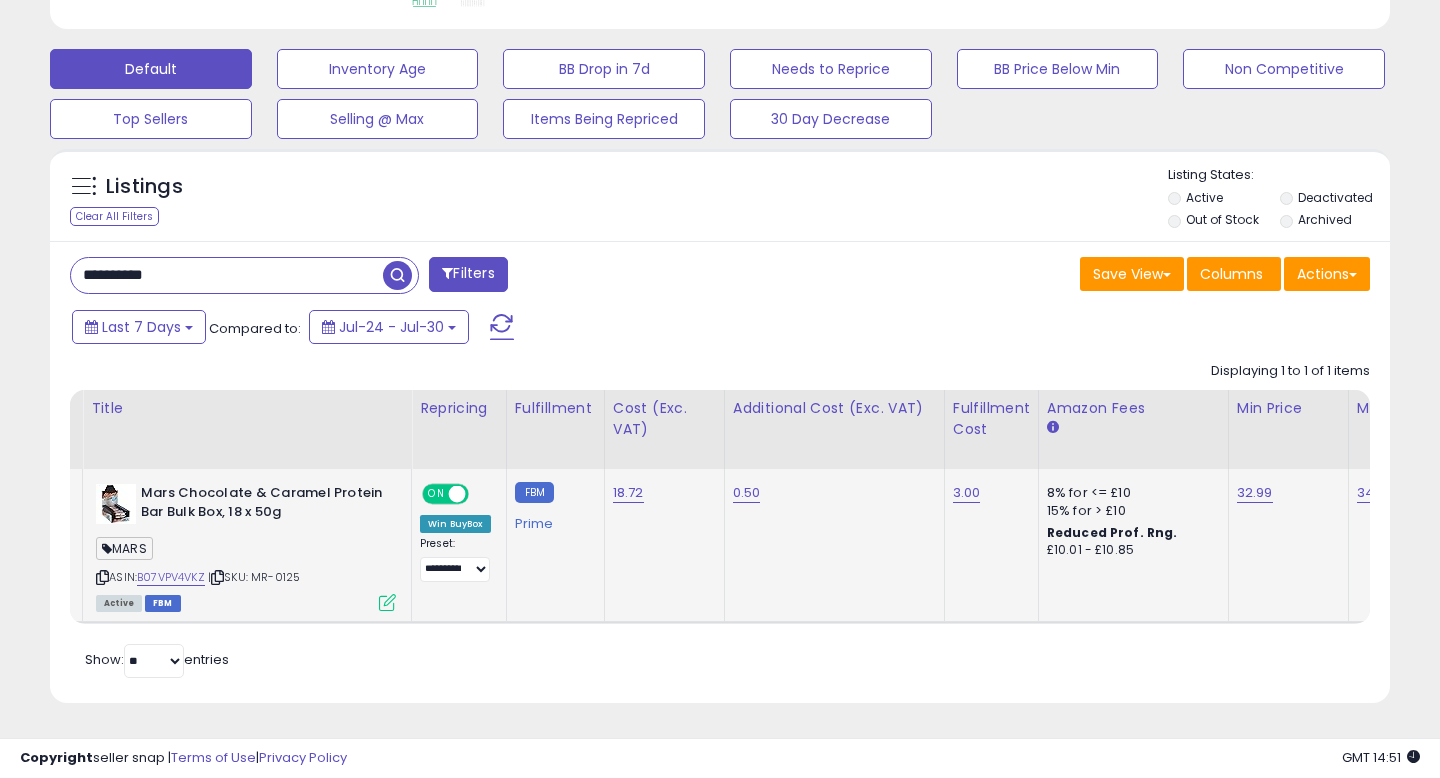 click at bounding box center (387, 602) 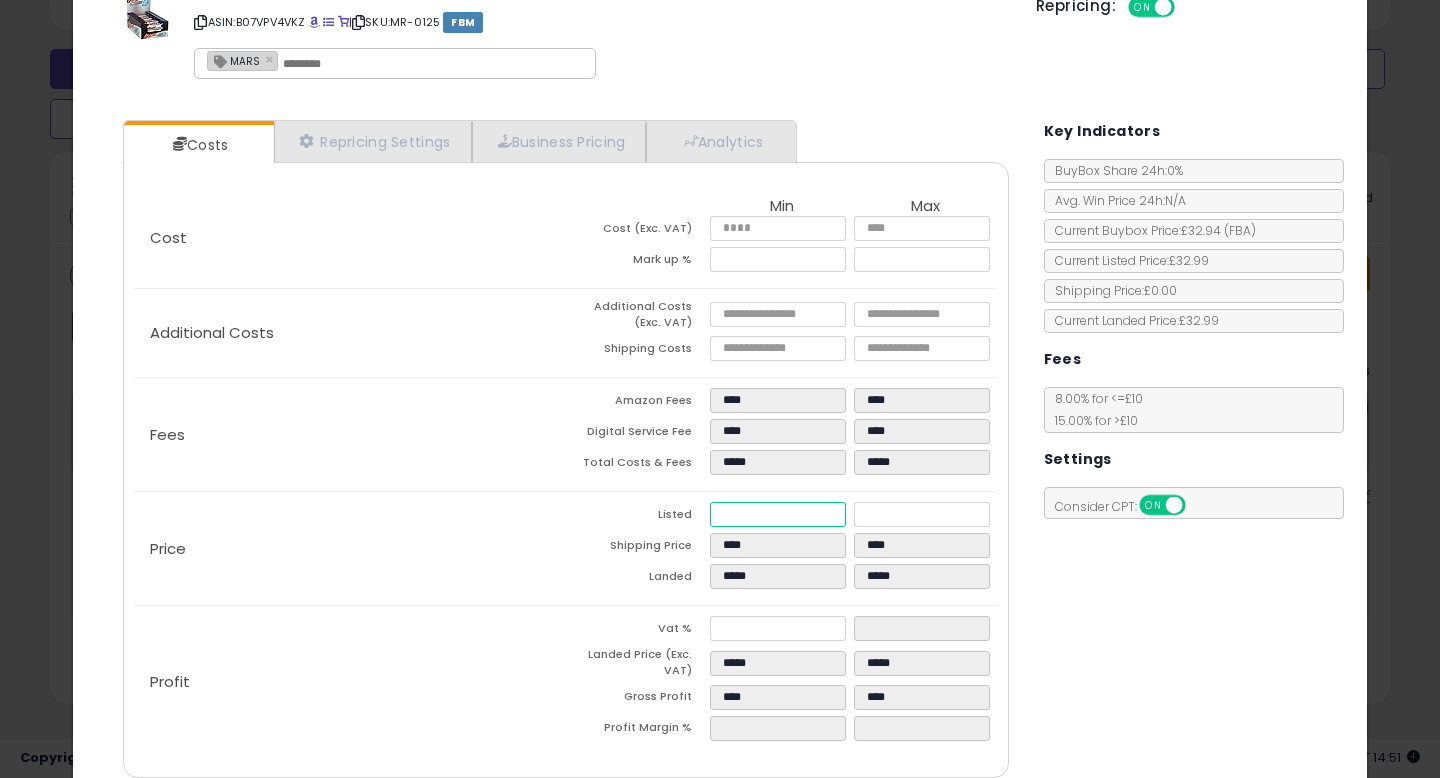 click on "*****" at bounding box center [778, 514] 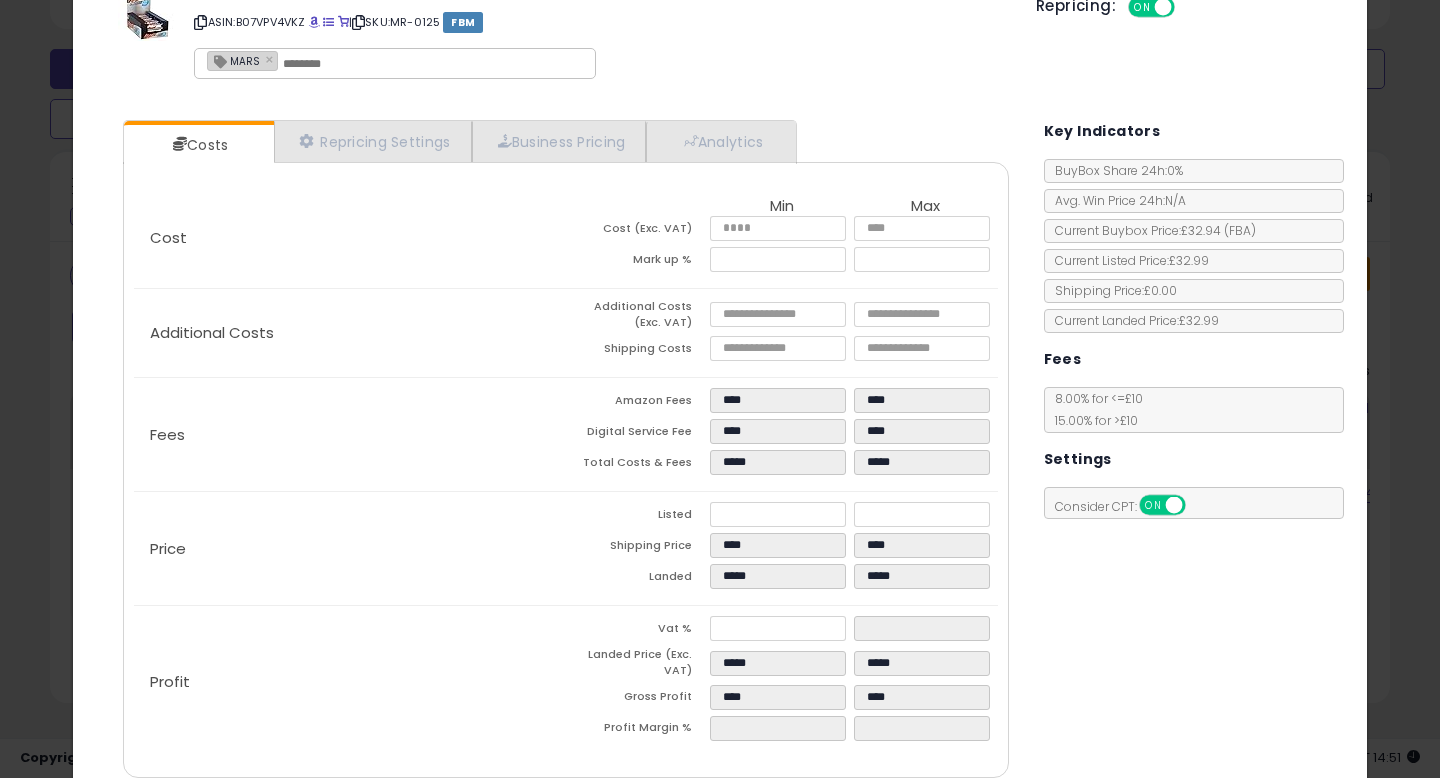 type on "****" 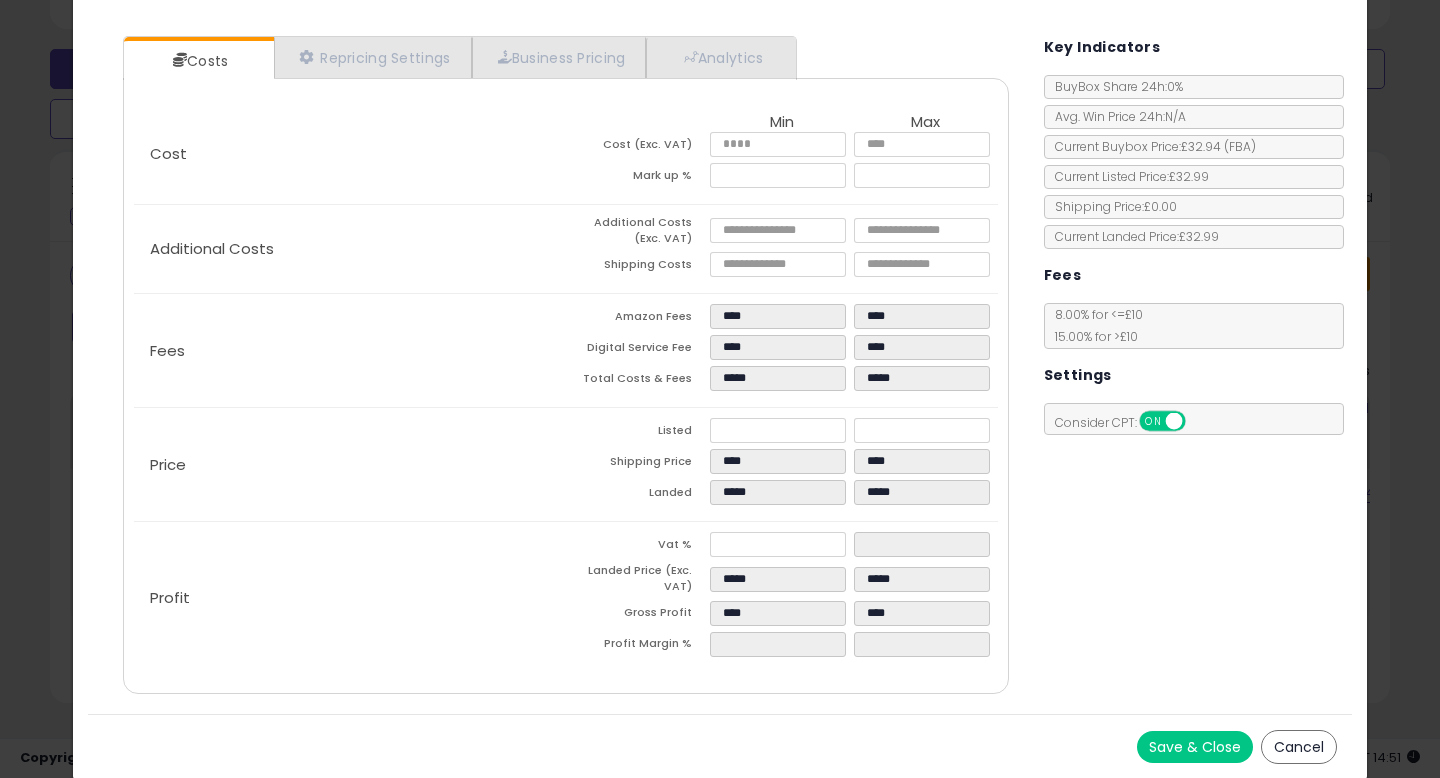 click on "Save & Close" at bounding box center (1195, 747) 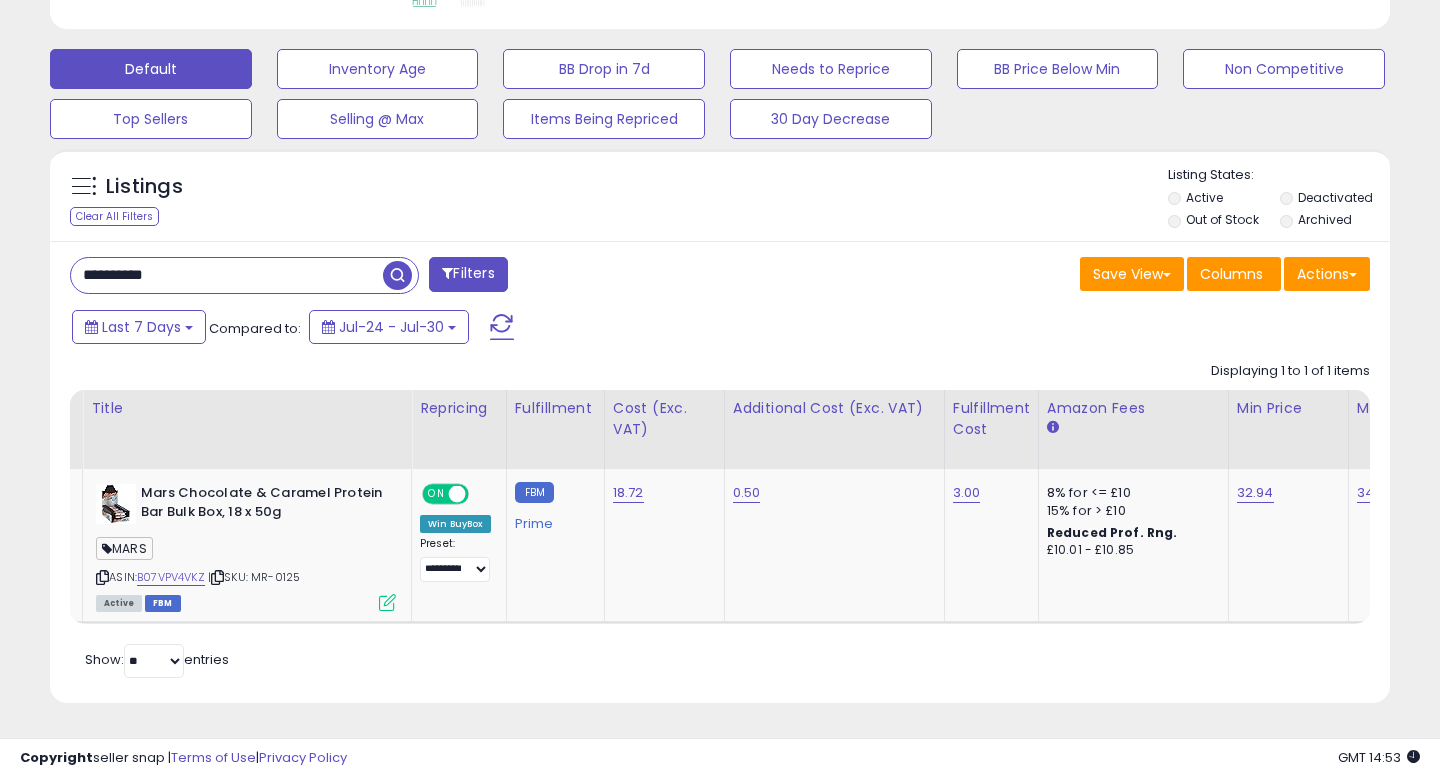 click on "**********" at bounding box center [227, 275] 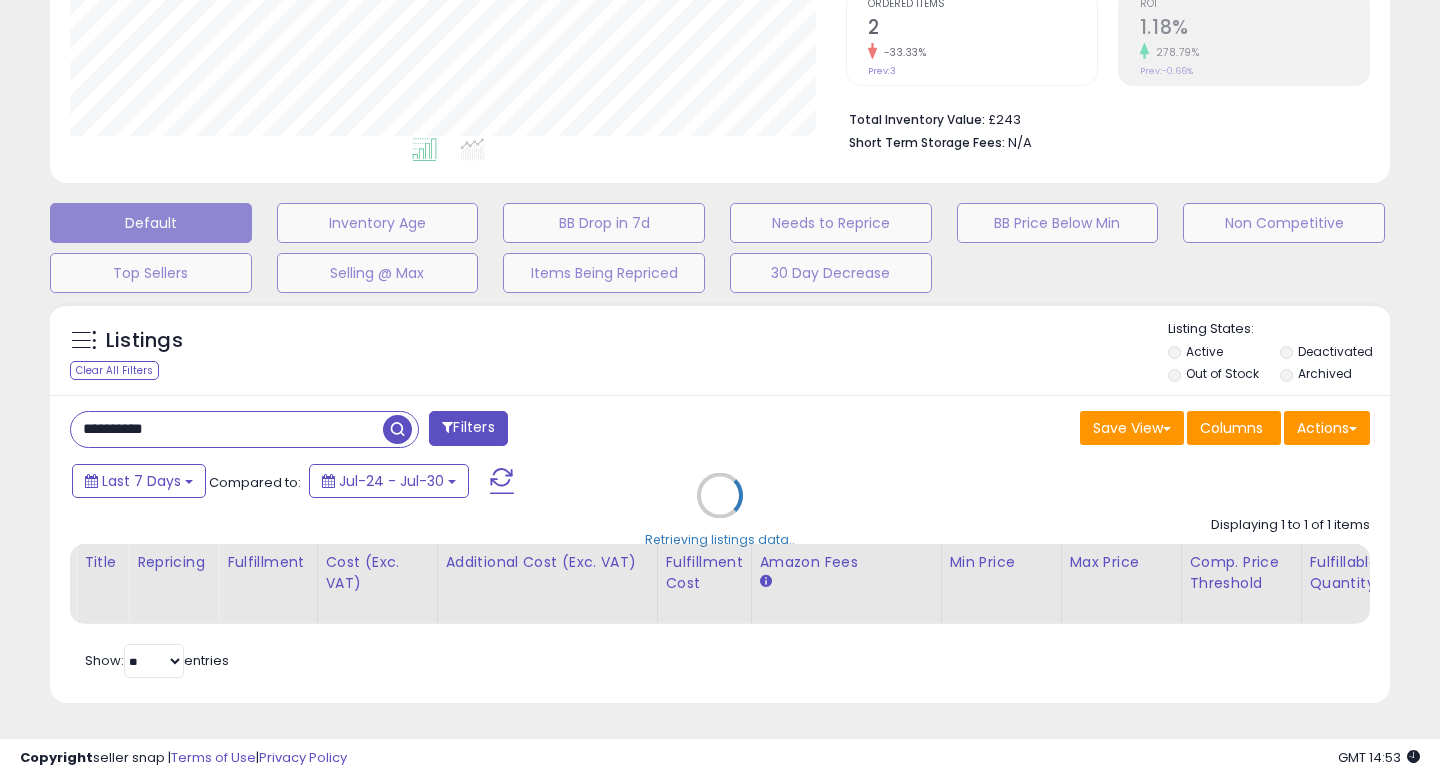 scroll, scrollTop: 427, scrollLeft: 0, axis: vertical 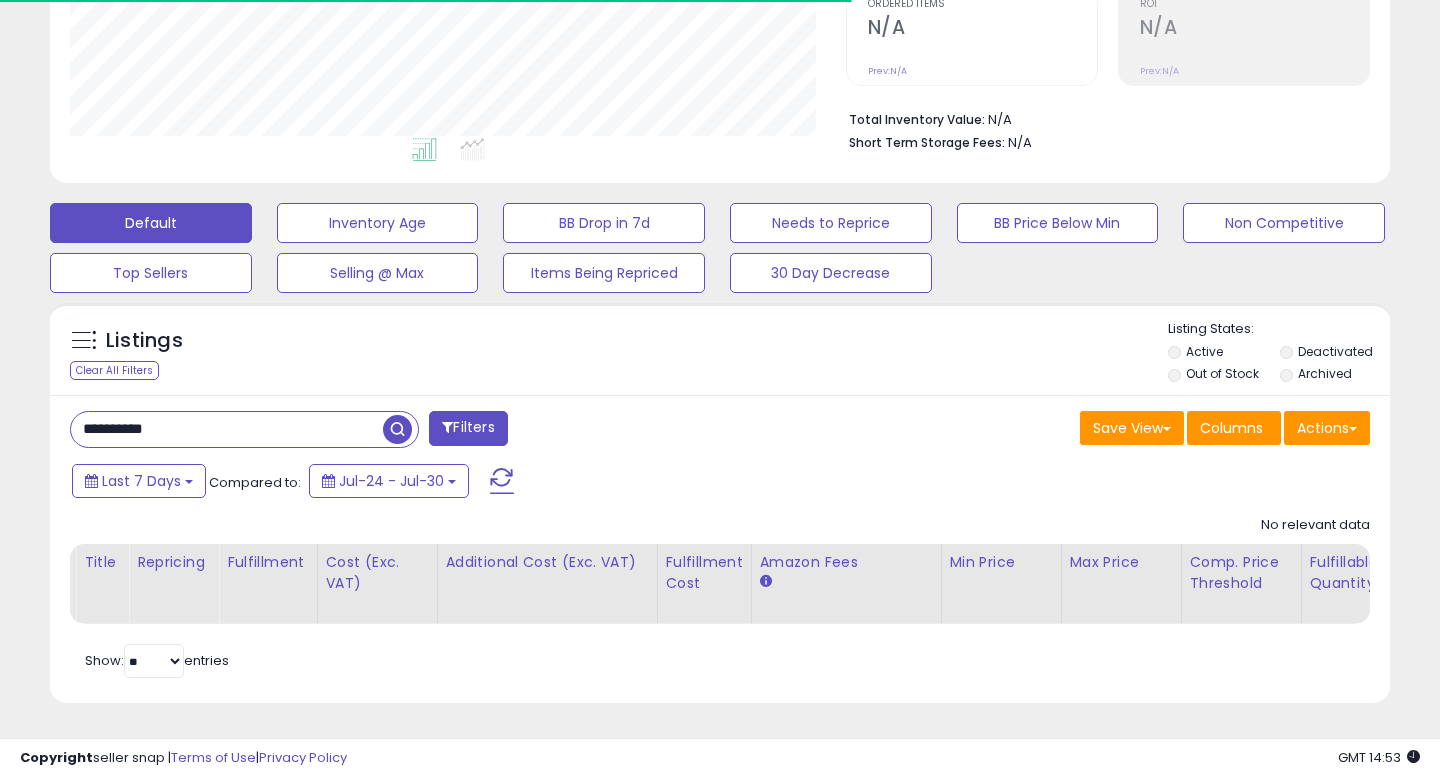 click on "Deactivated" at bounding box center (1335, 351) 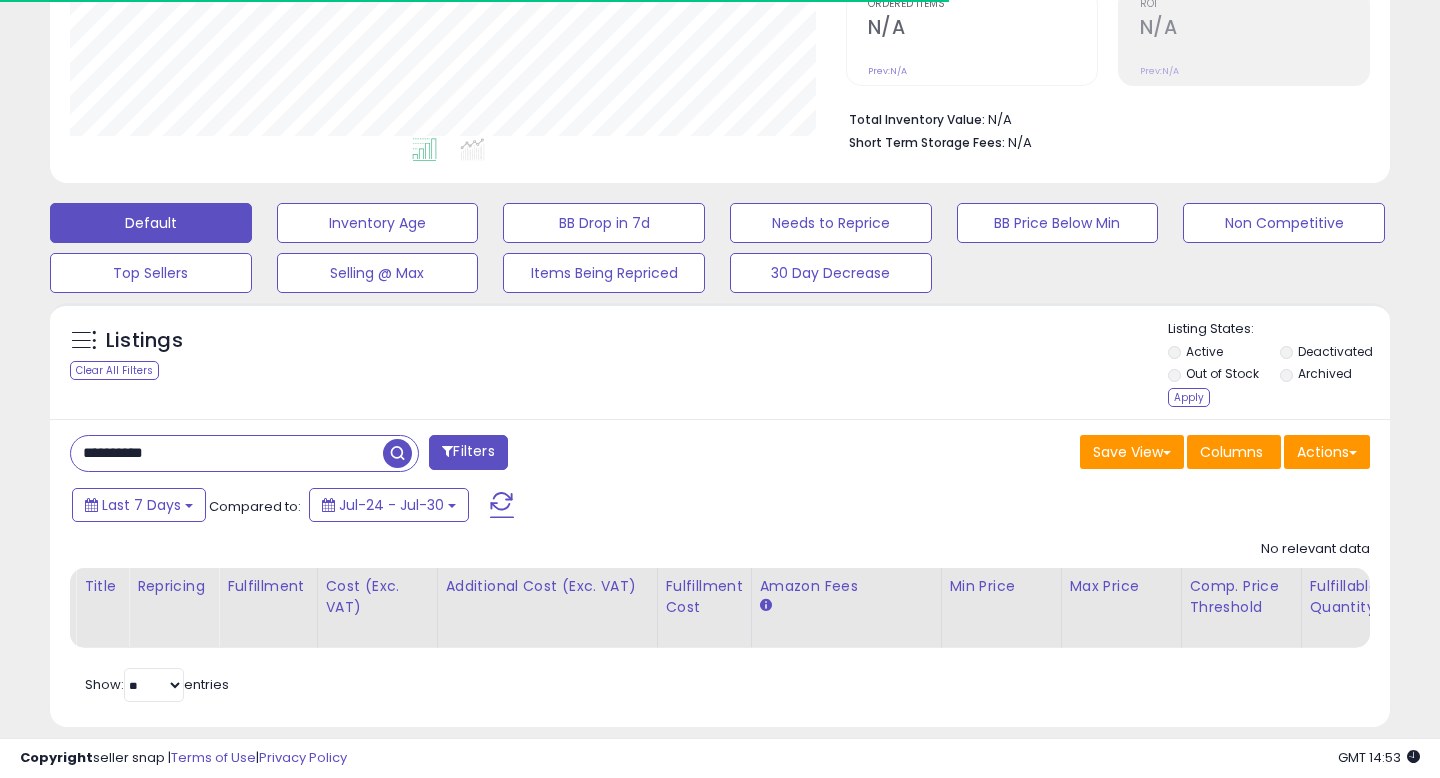 click on "Archived" at bounding box center (1325, 373) 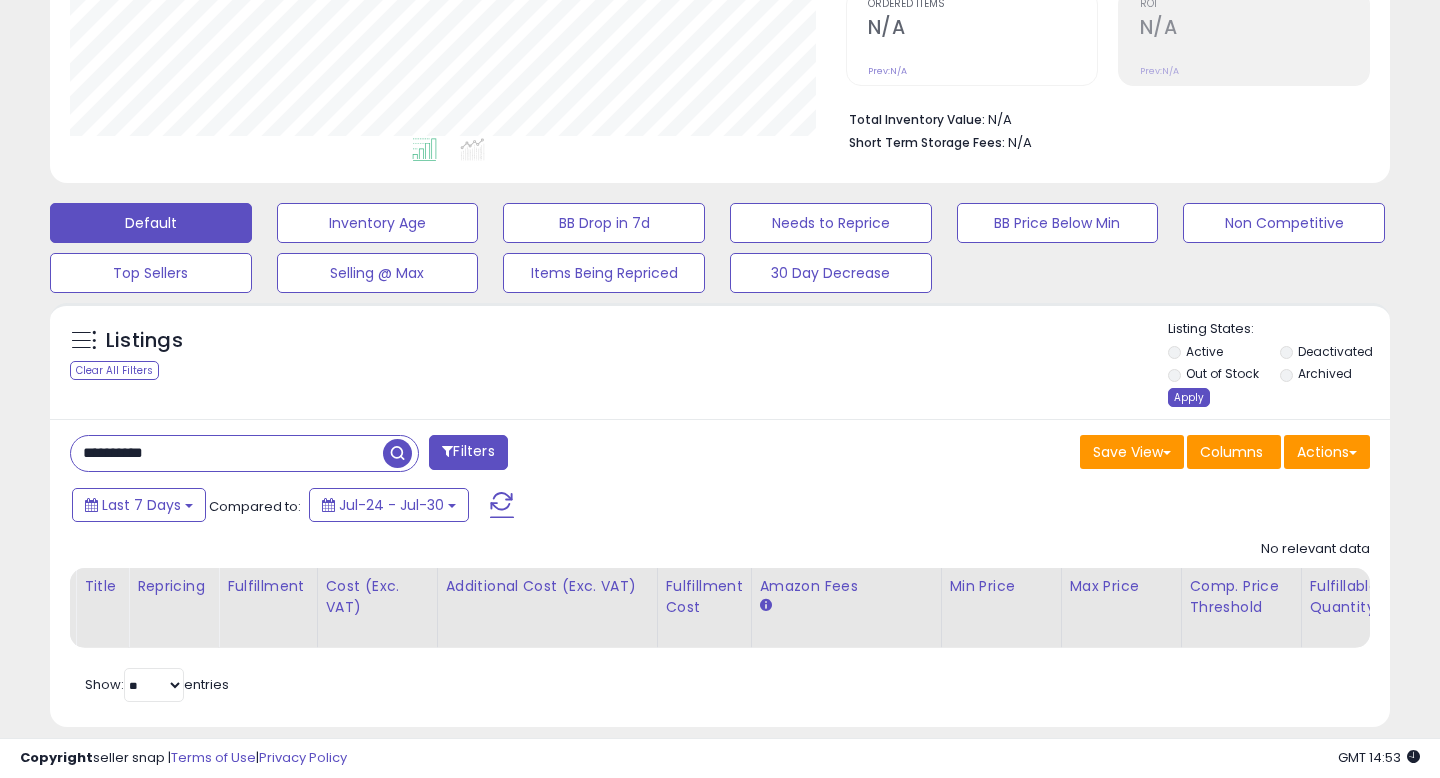 scroll, scrollTop: 999590, scrollLeft: 999224, axis: both 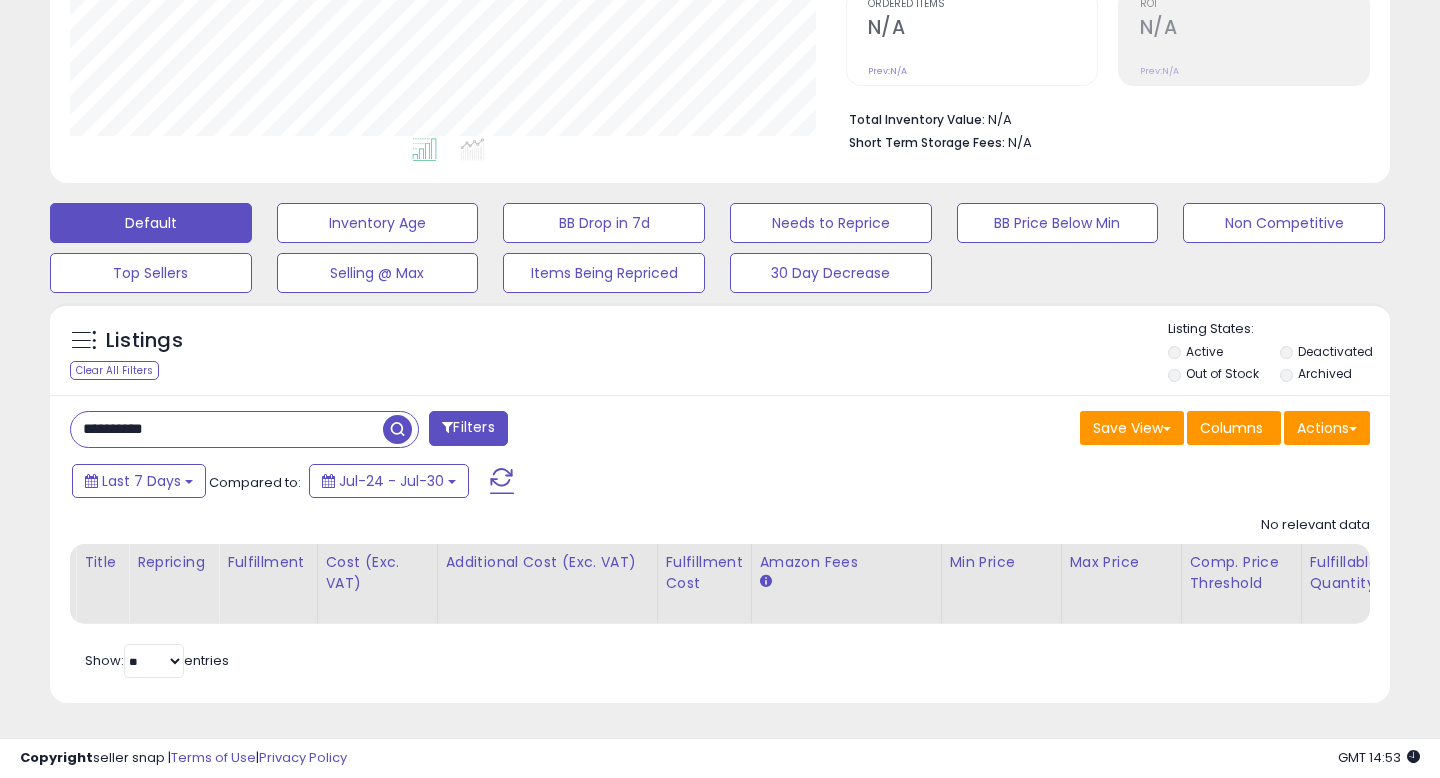 click on "**********" at bounding box center (227, 429) 